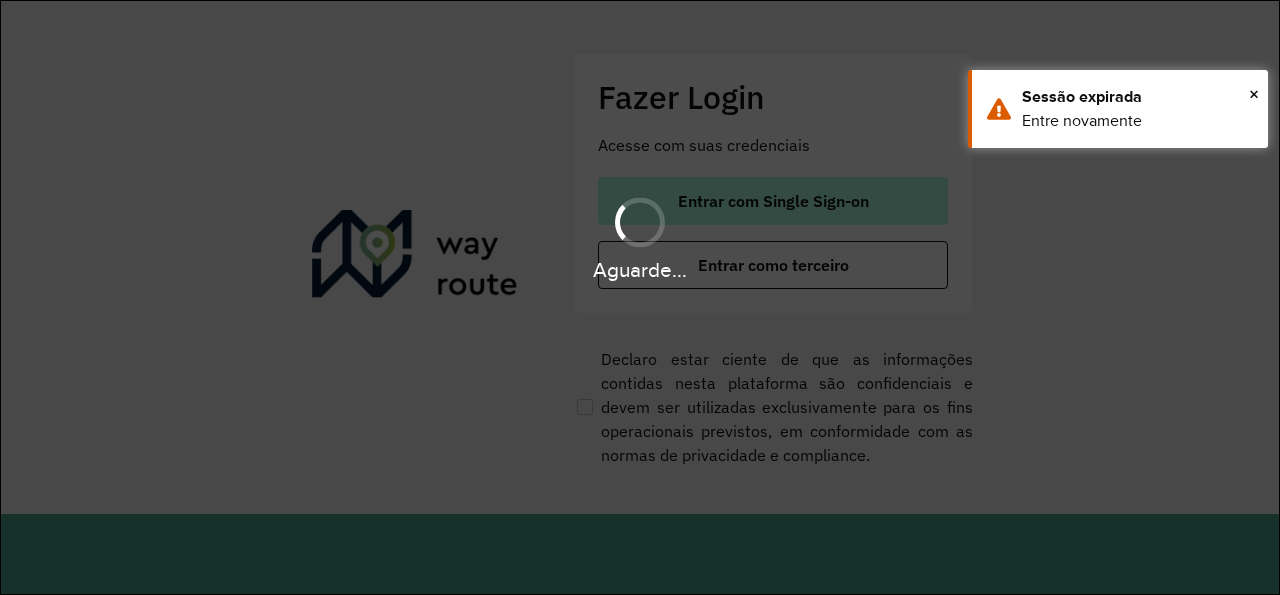 scroll, scrollTop: 0, scrollLeft: 0, axis: both 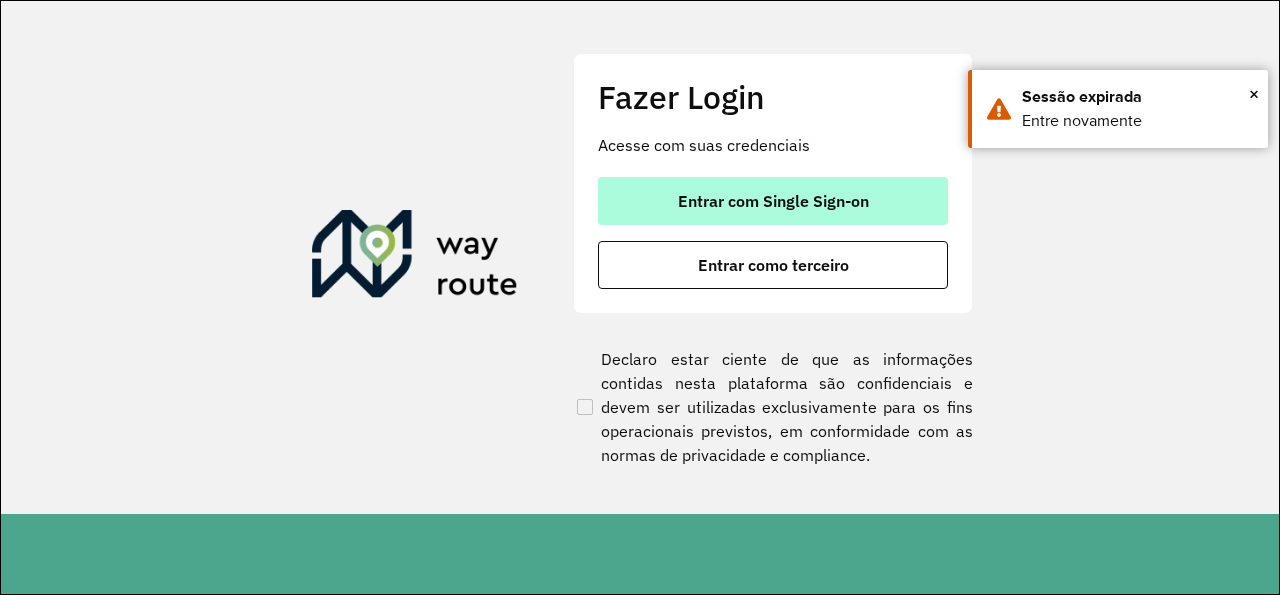 click on "Entrar com Single Sign-on" at bounding box center [773, 201] 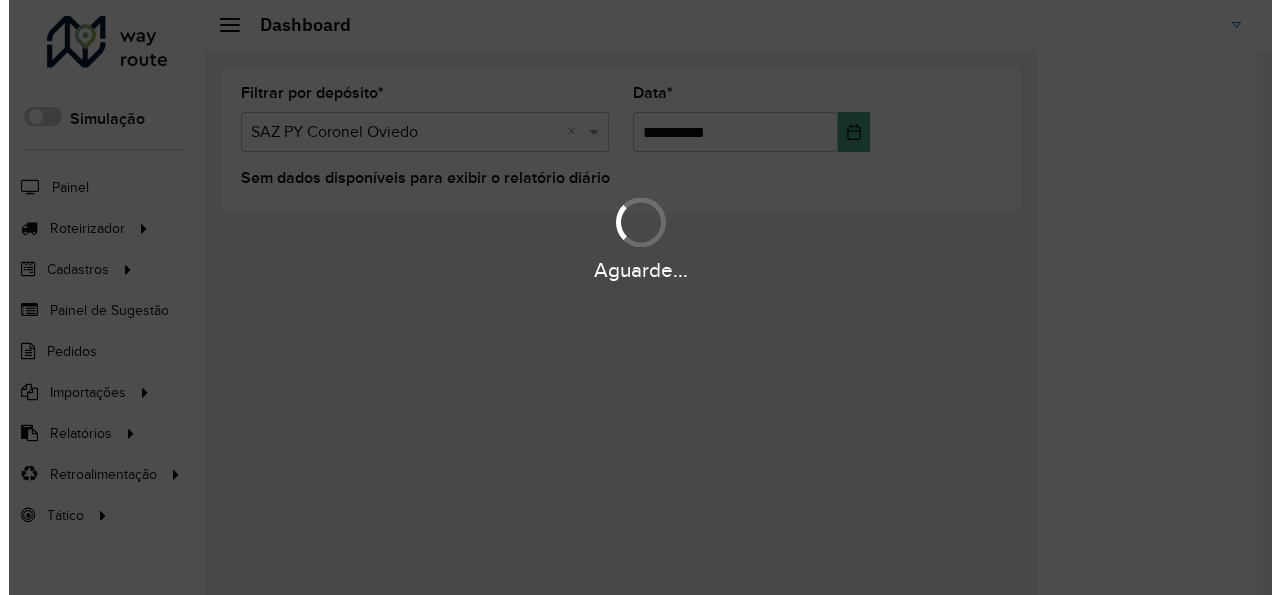 scroll, scrollTop: 0, scrollLeft: 0, axis: both 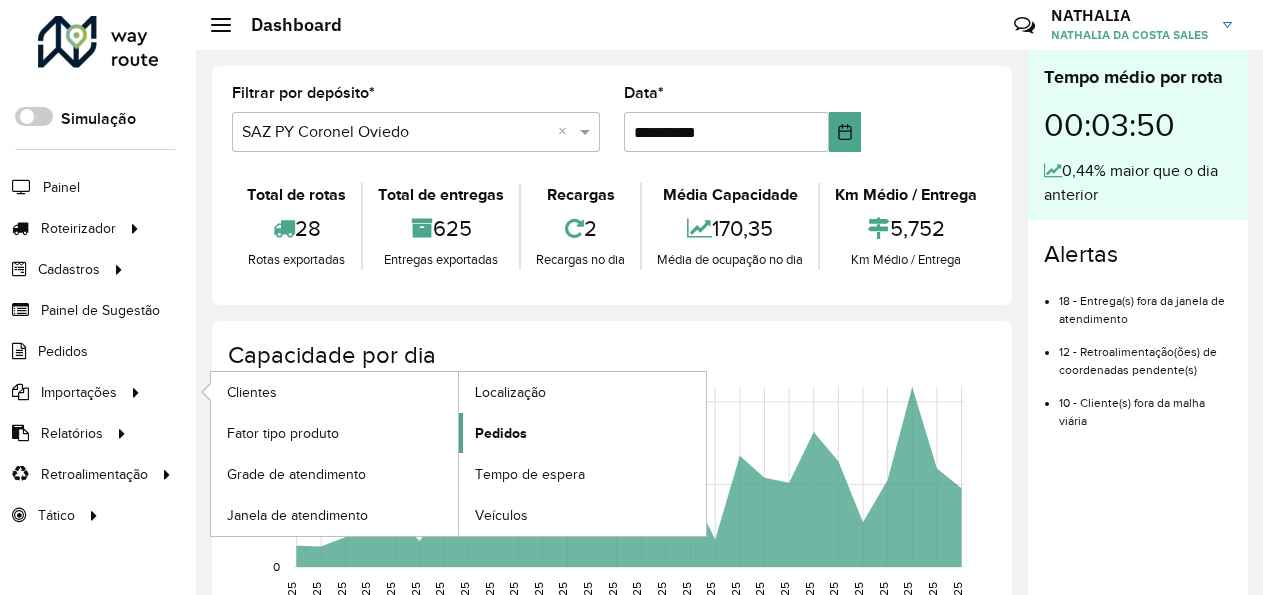 click on "Pedidos" 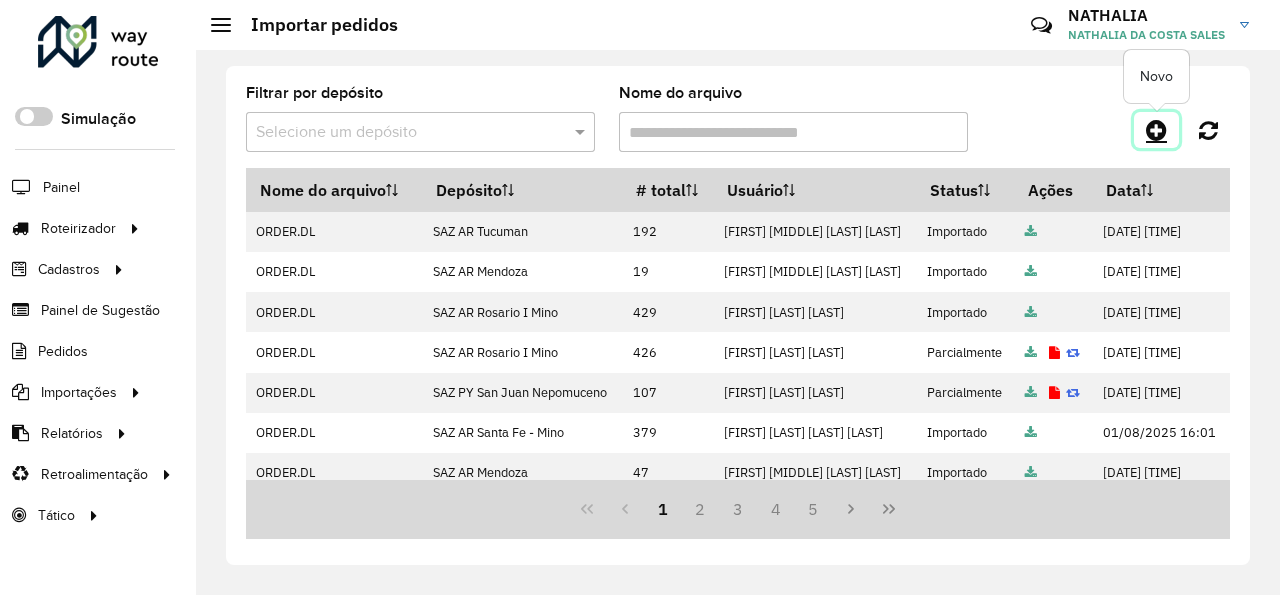 click 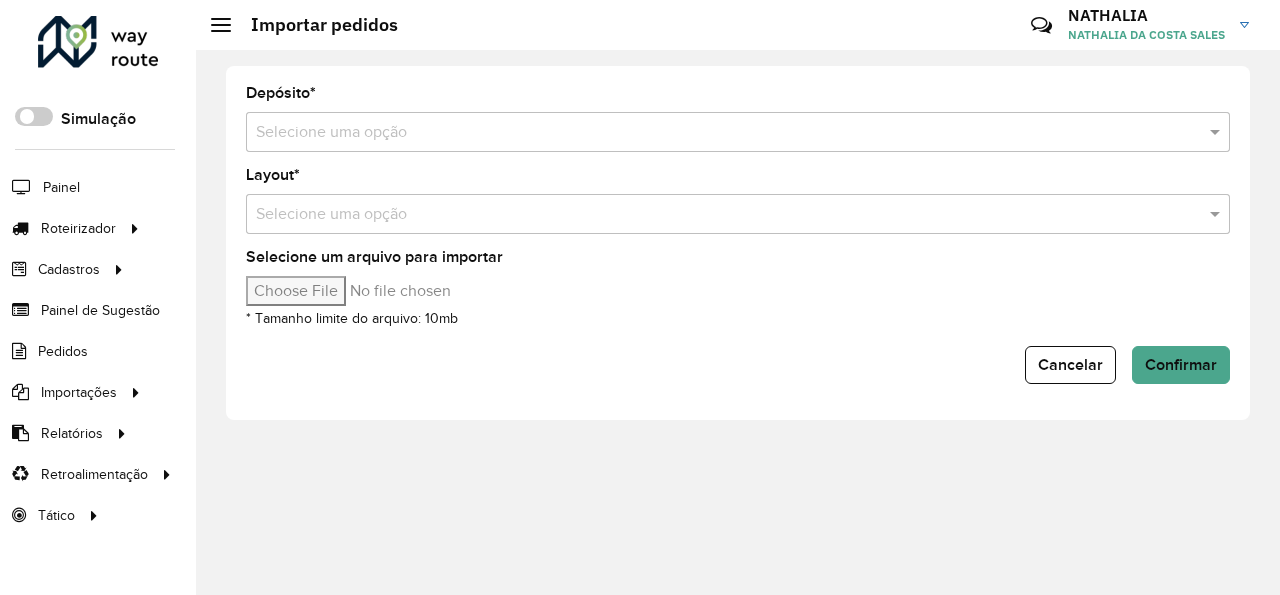 click at bounding box center [718, 133] 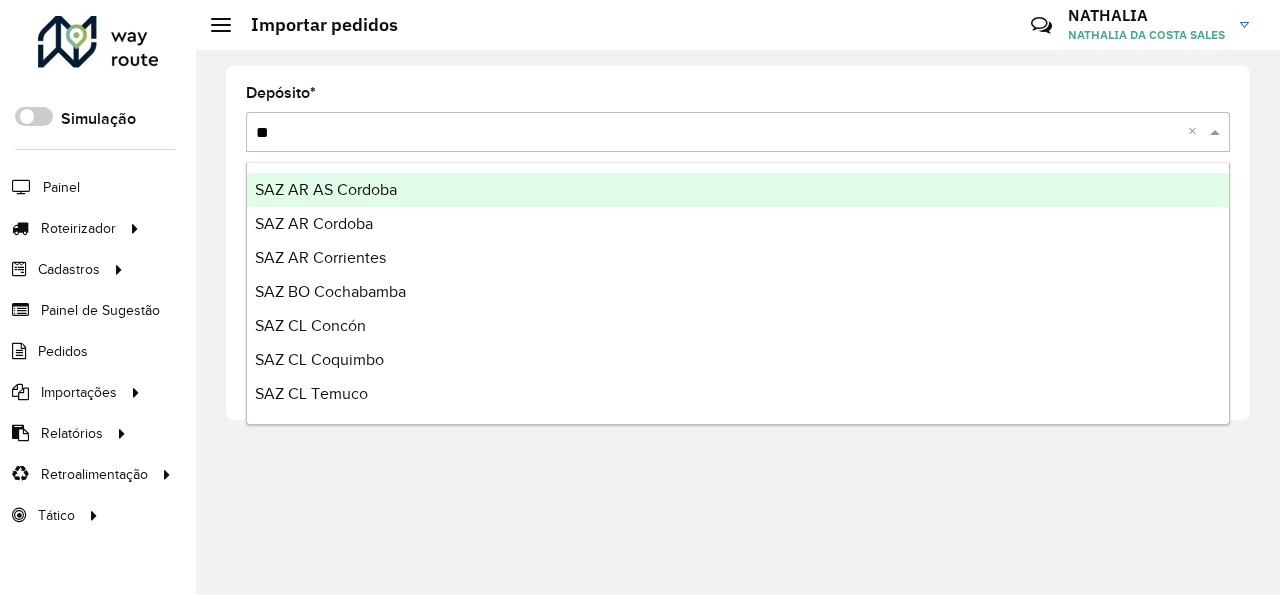 type on "***" 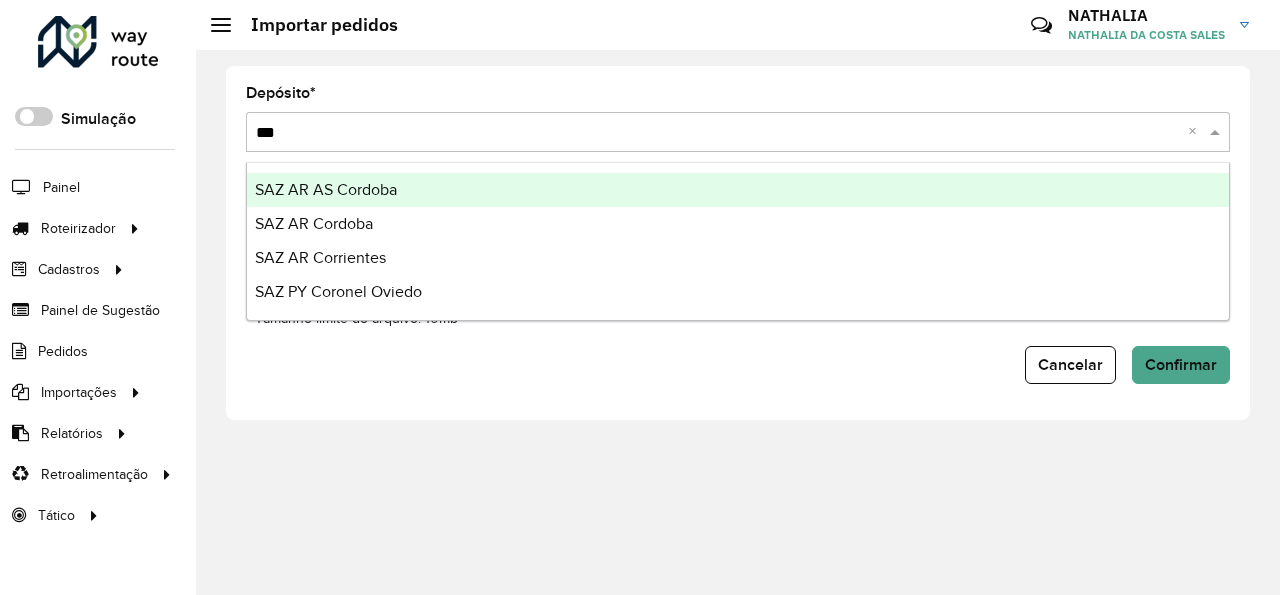 click on "SAZ AR AS Cordoba" at bounding box center (738, 190) 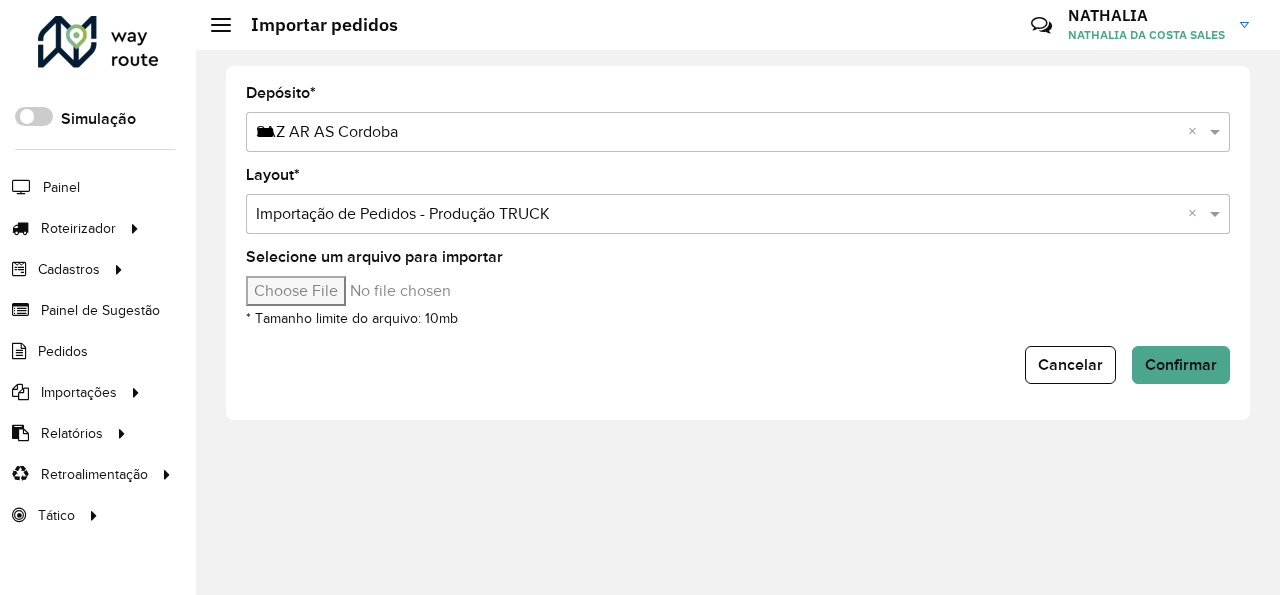click on "Selecione um arquivo para importar" at bounding box center (416, 291) 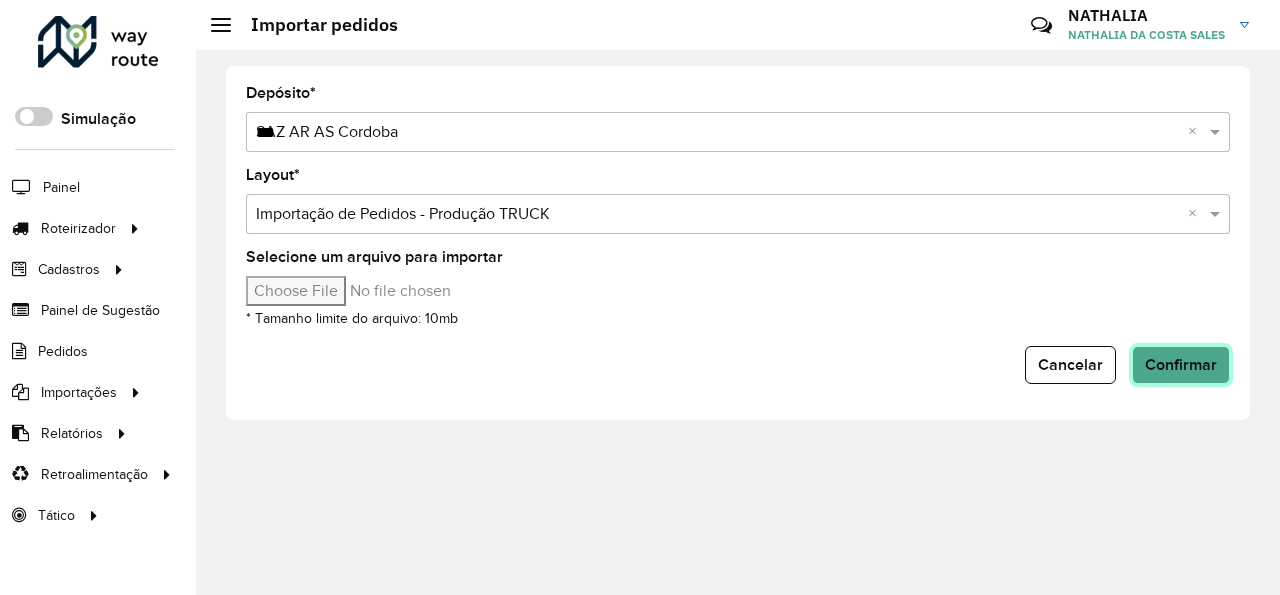 click on "Confirmar" 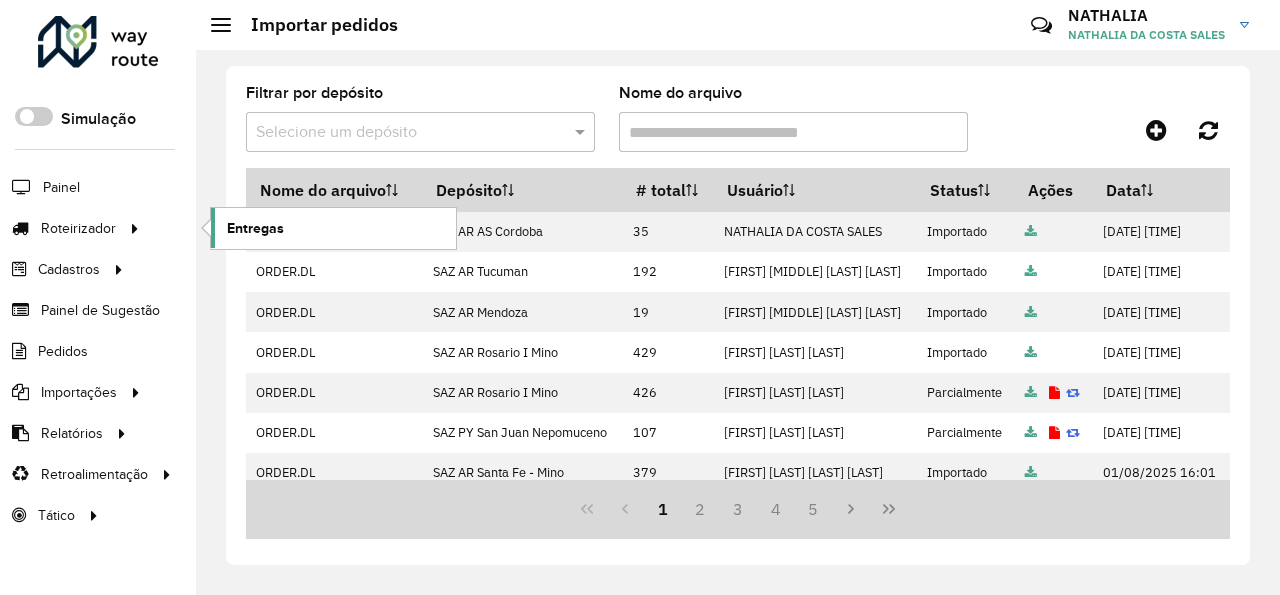 click on "Entregas" 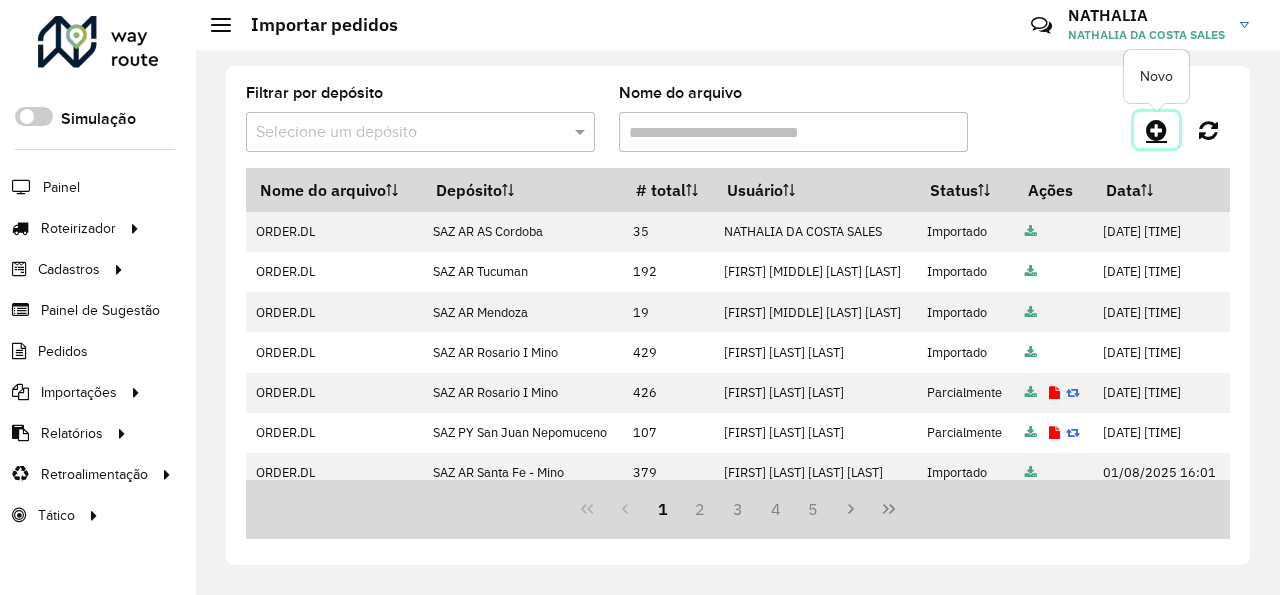 click 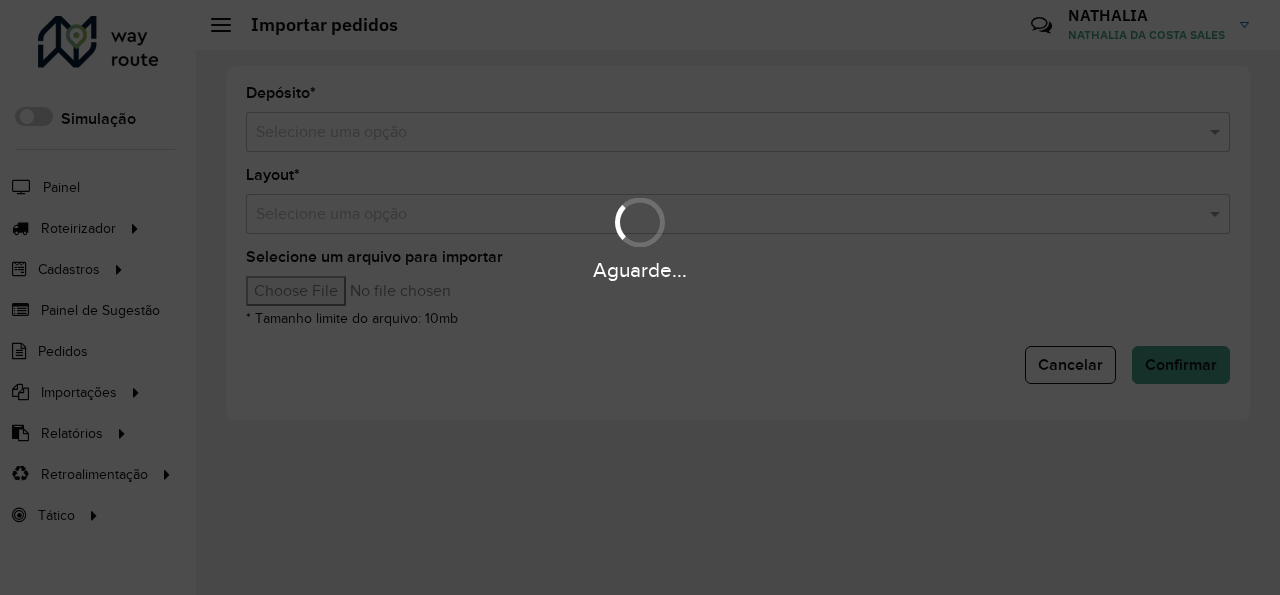 click on "Aguarde..." at bounding box center [640, 297] 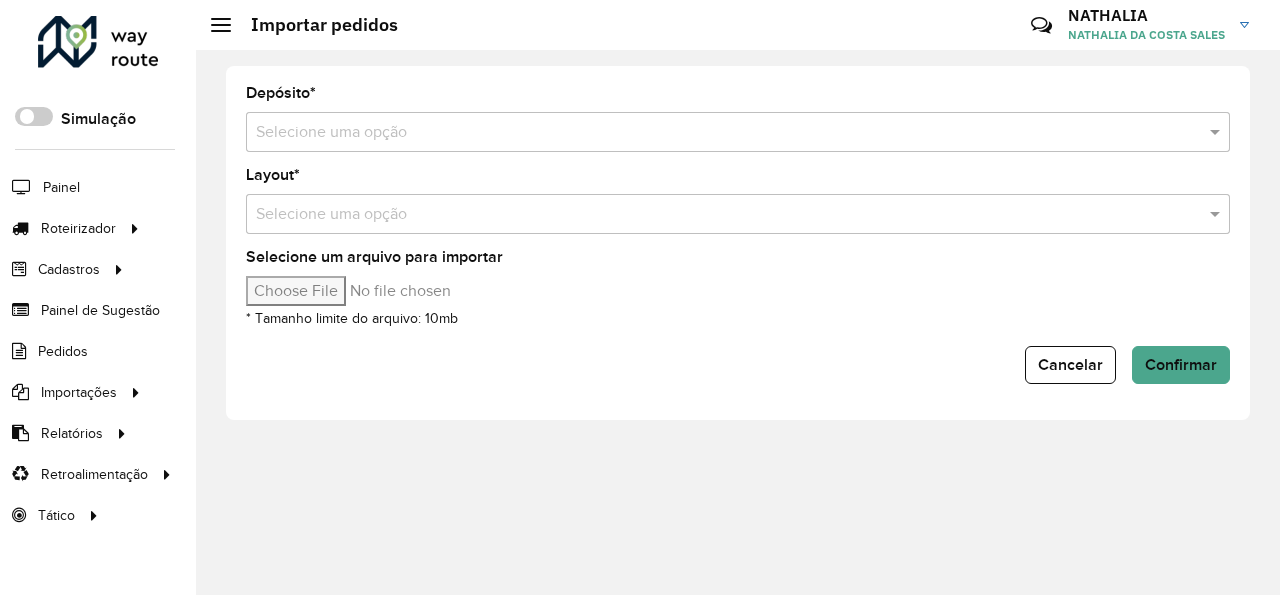 click at bounding box center [718, 133] 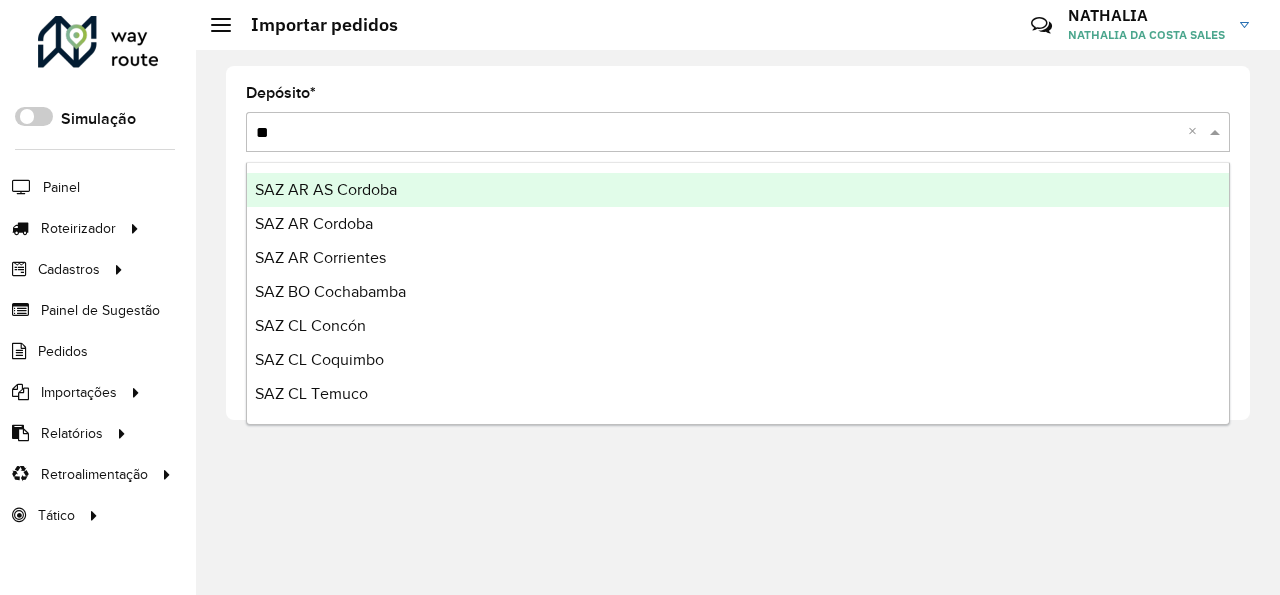 type on "***" 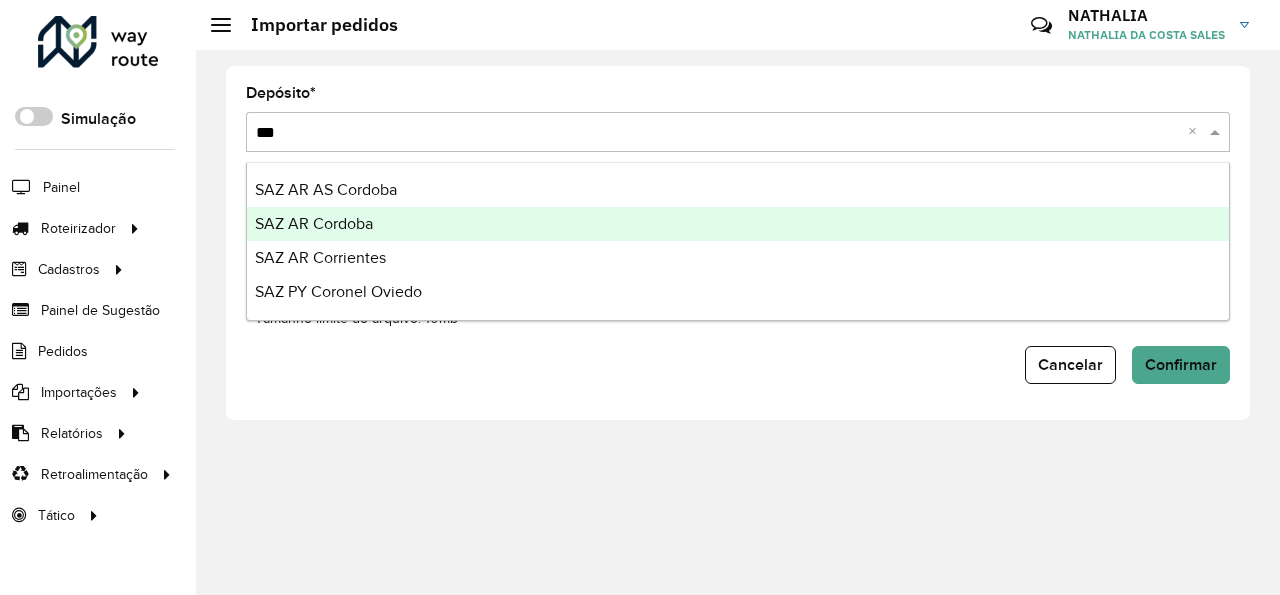 click on "SAZ AR Cordoba" at bounding box center (738, 224) 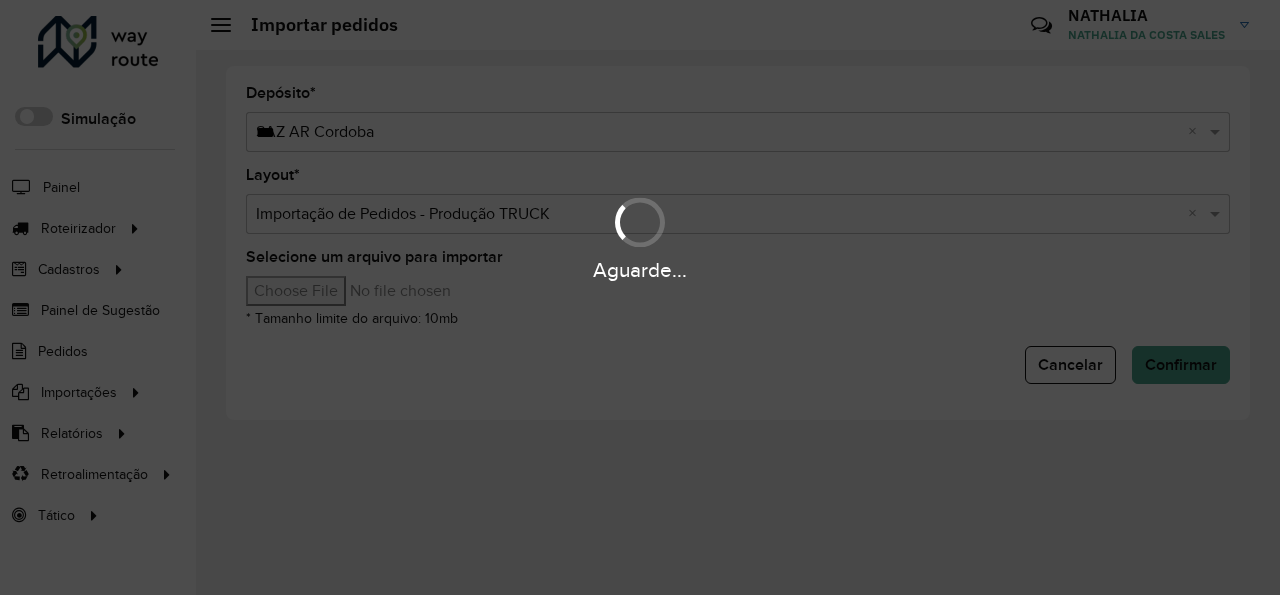 click on "Aguarde..." at bounding box center (640, 297) 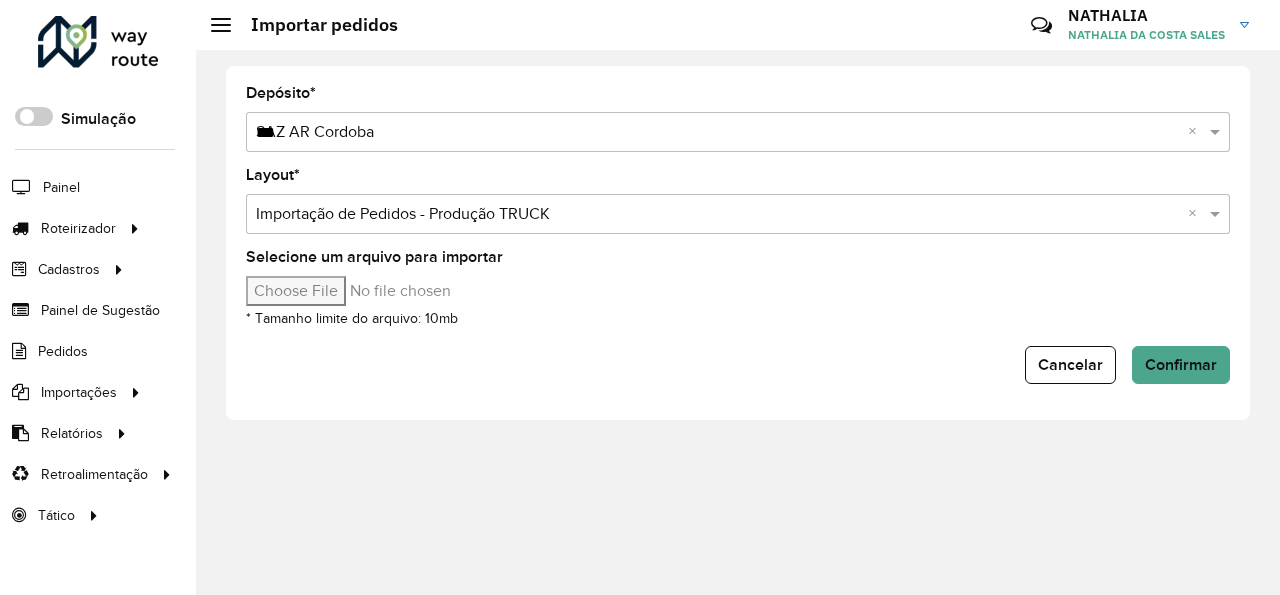 click on "Selecione um arquivo para importar" at bounding box center [416, 291] 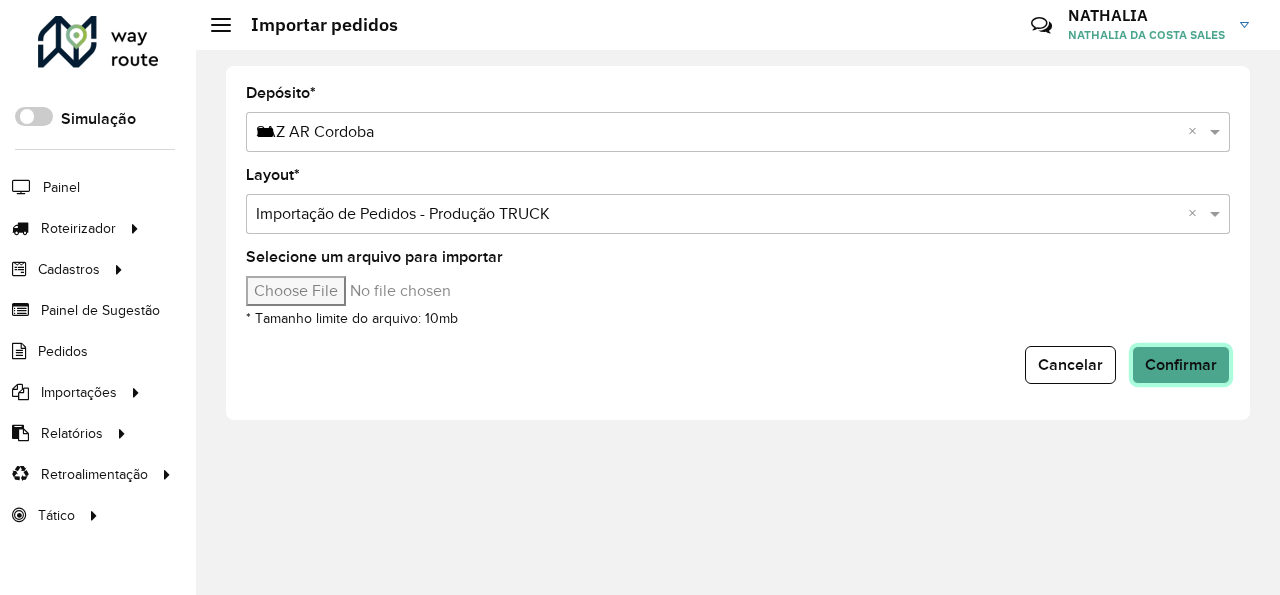 click on "Confirmar" 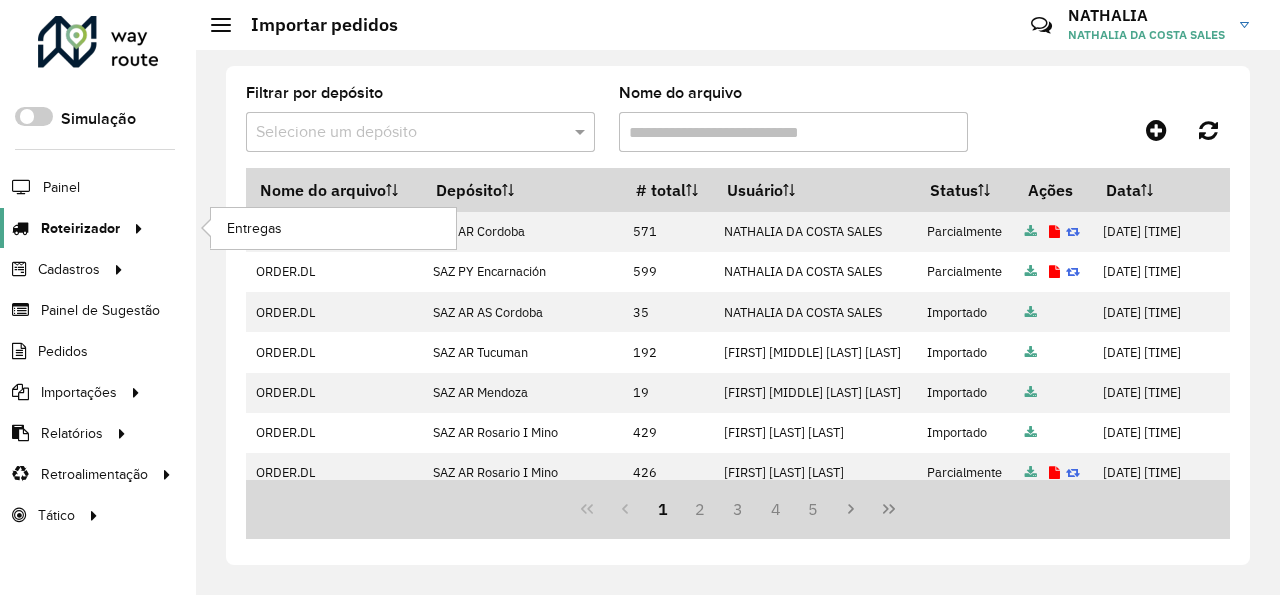 click on "Roteirizador" 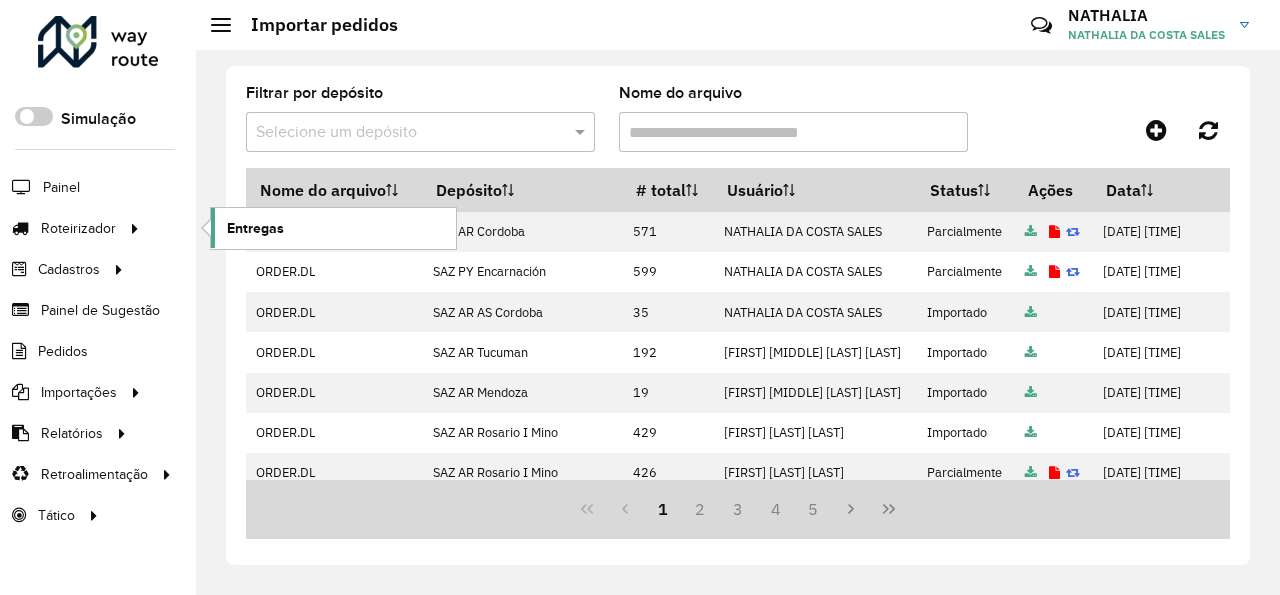 click on "Entregas" 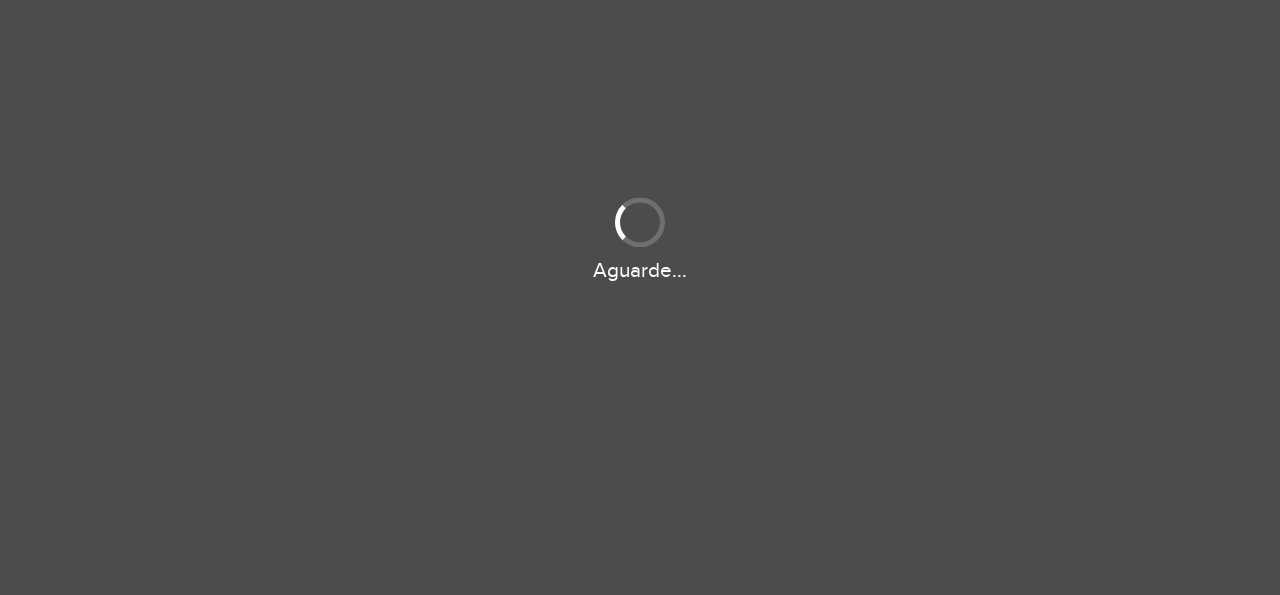 scroll, scrollTop: 0, scrollLeft: 0, axis: both 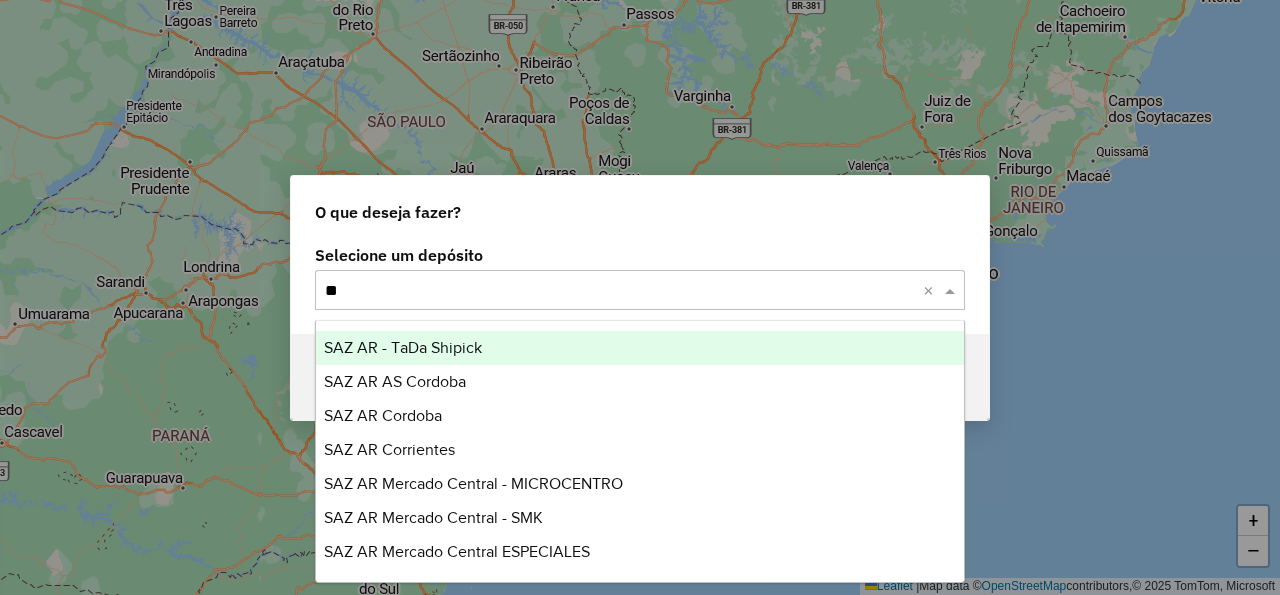 type on "***" 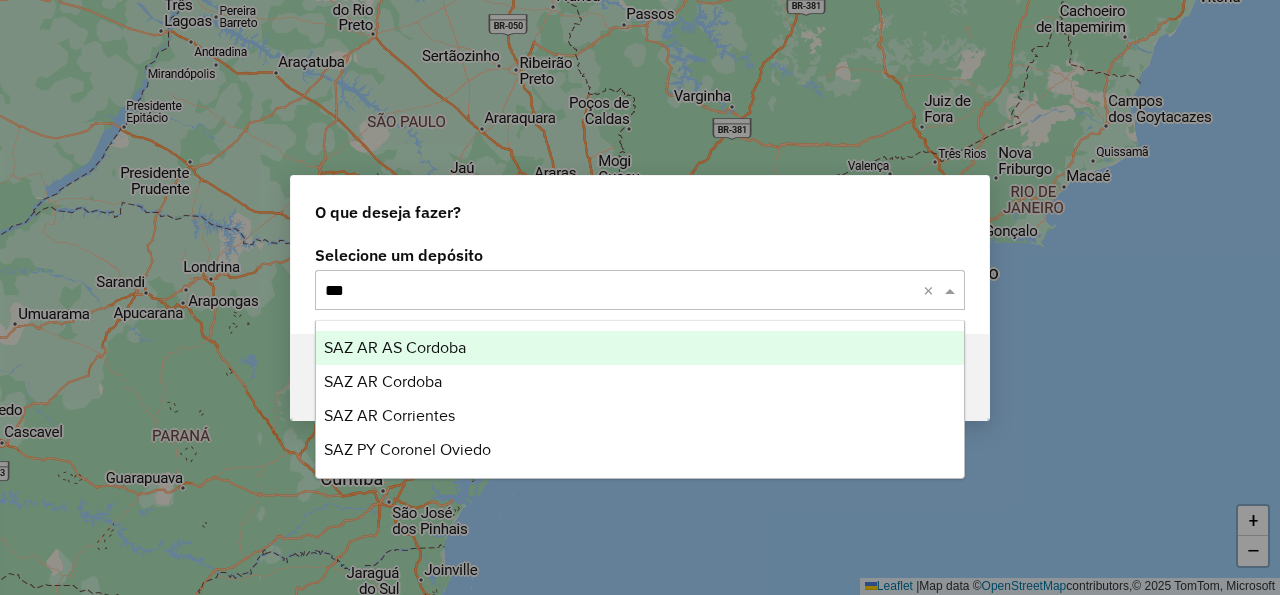 click on "SAZ AR AS Cordoba" at bounding box center (395, 347) 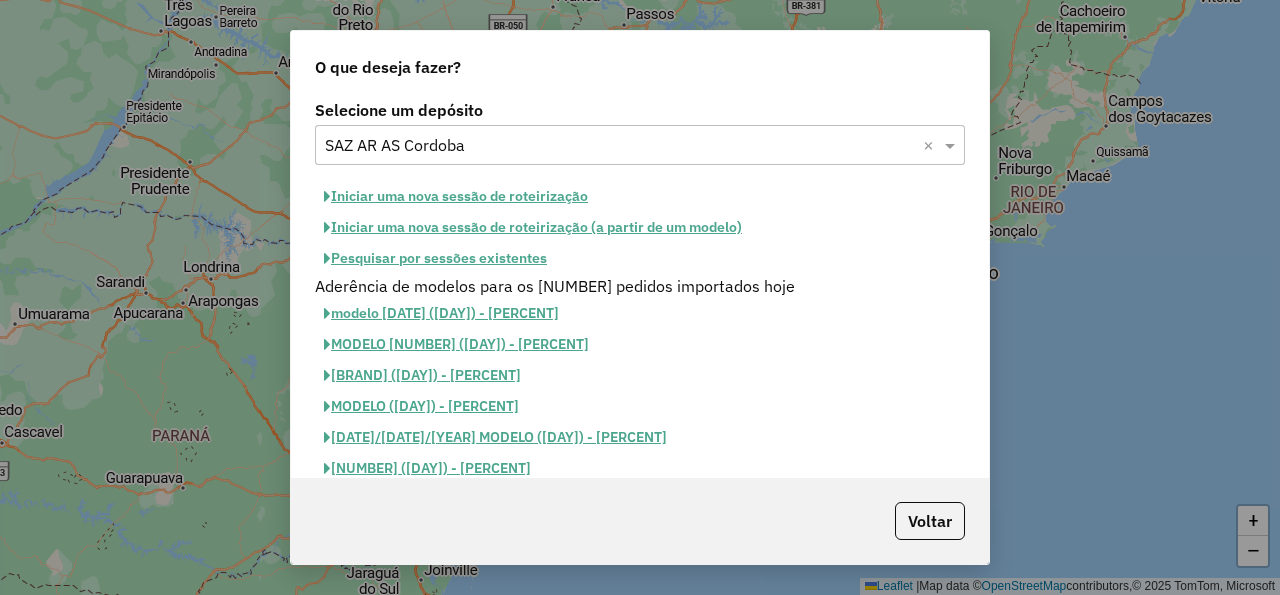 click on "Iniciar uma nova sessão de roteirização" 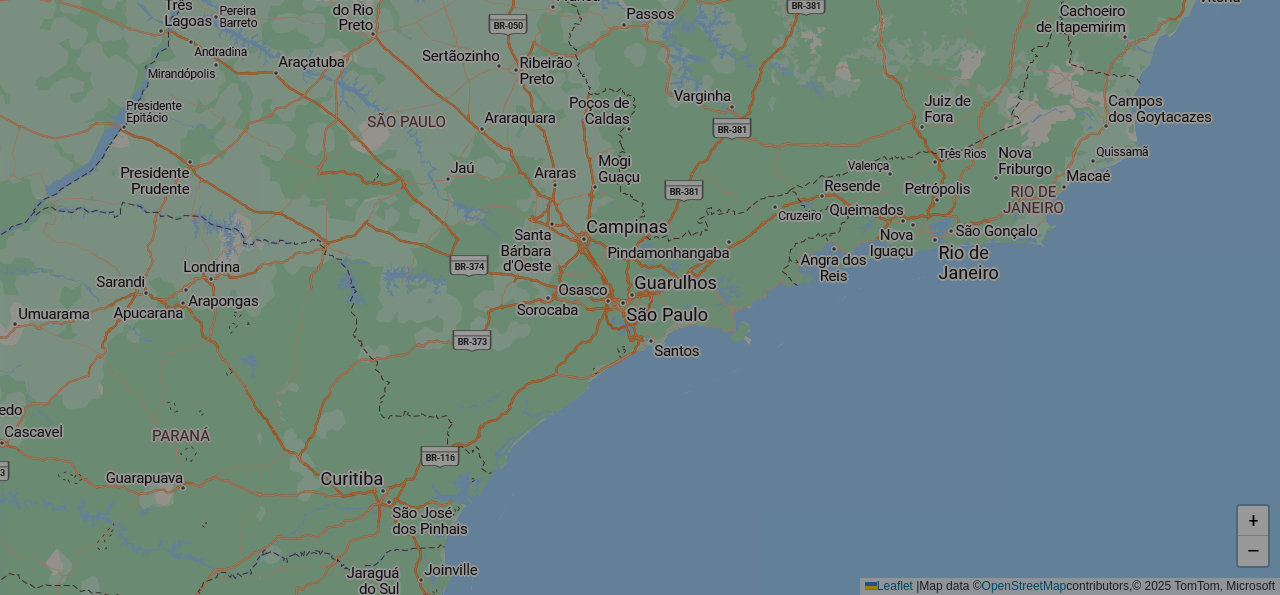 select on "*" 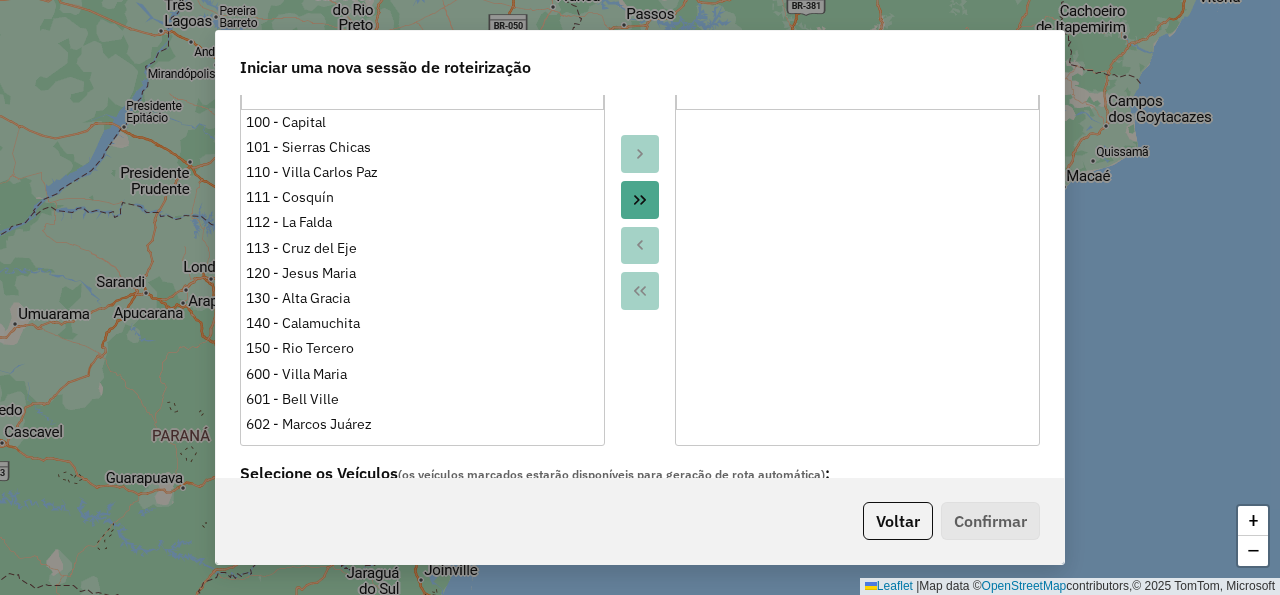 scroll, scrollTop: 600, scrollLeft: 0, axis: vertical 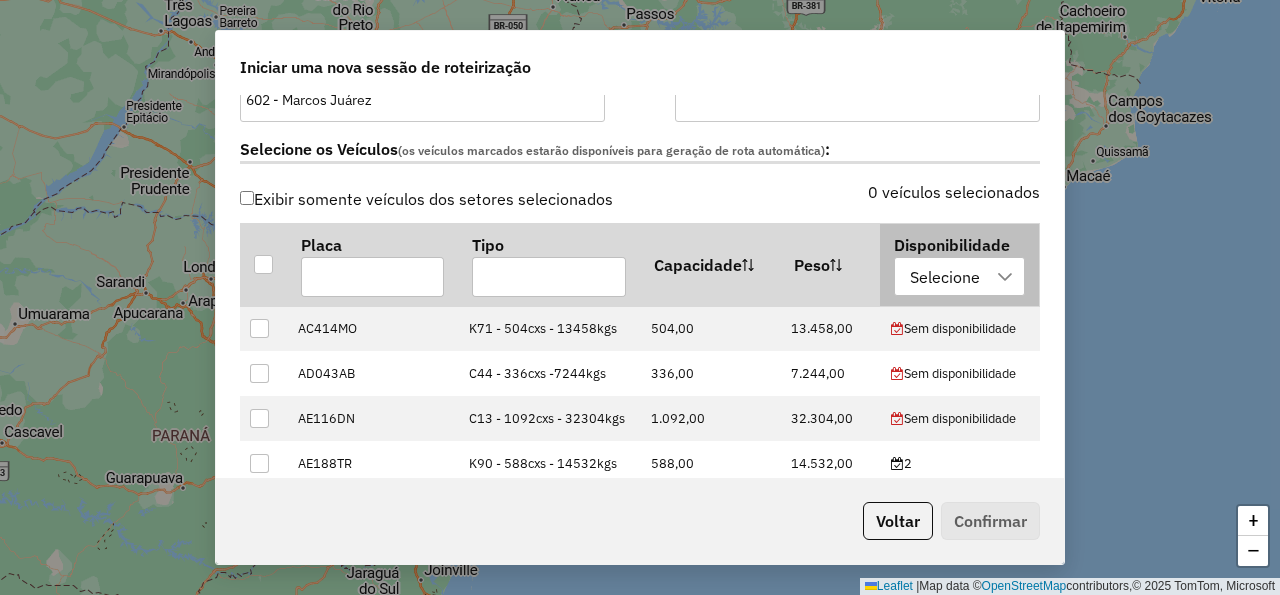 click on "Selecione" at bounding box center (945, 277) 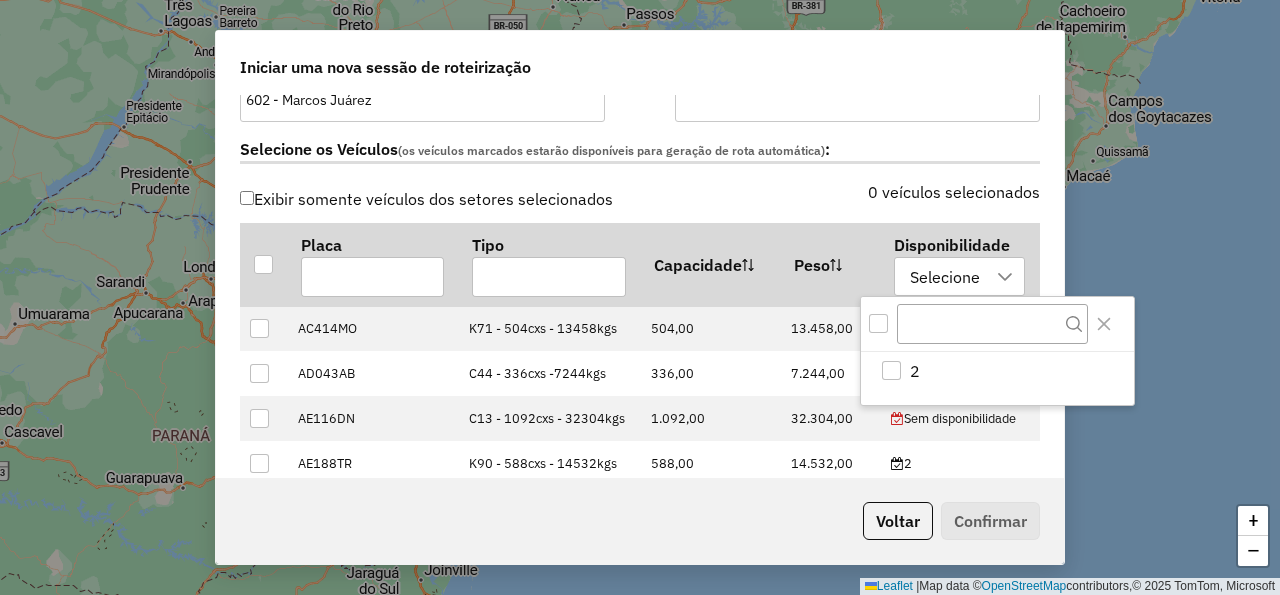 click at bounding box center (878, 323) 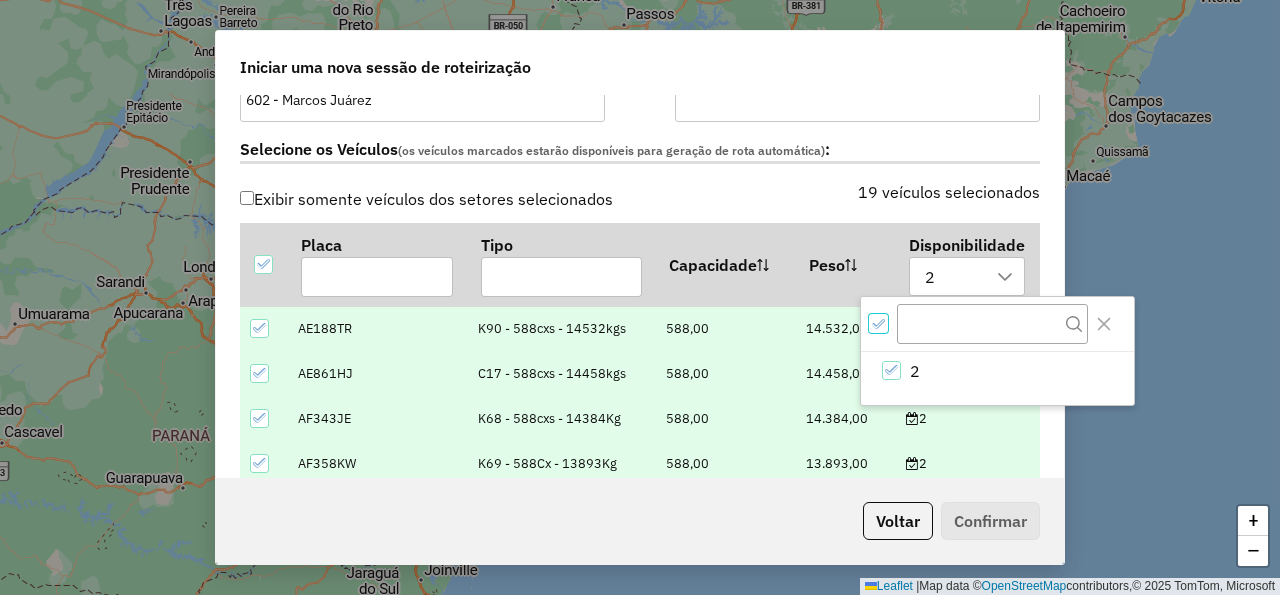 click on "Selecione os Veículos  (os veículos marcados estarão disponíveis para geração de rota automática) :" 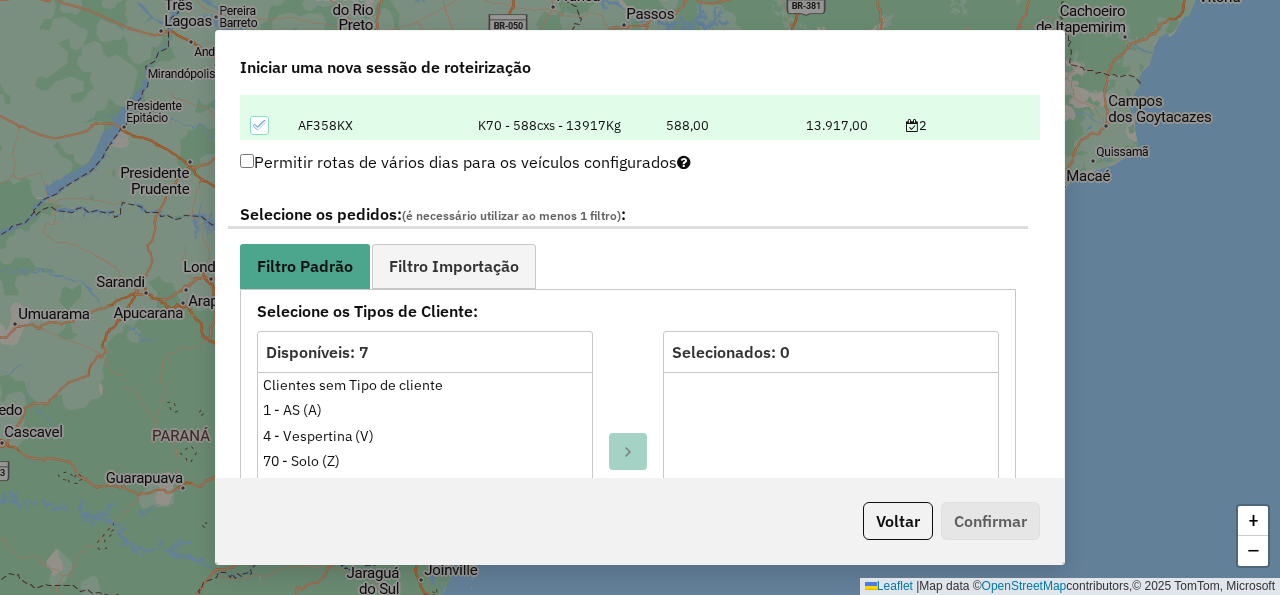 scroll, scrollTop: 1080, scrollLeft: 0, axis: vertical 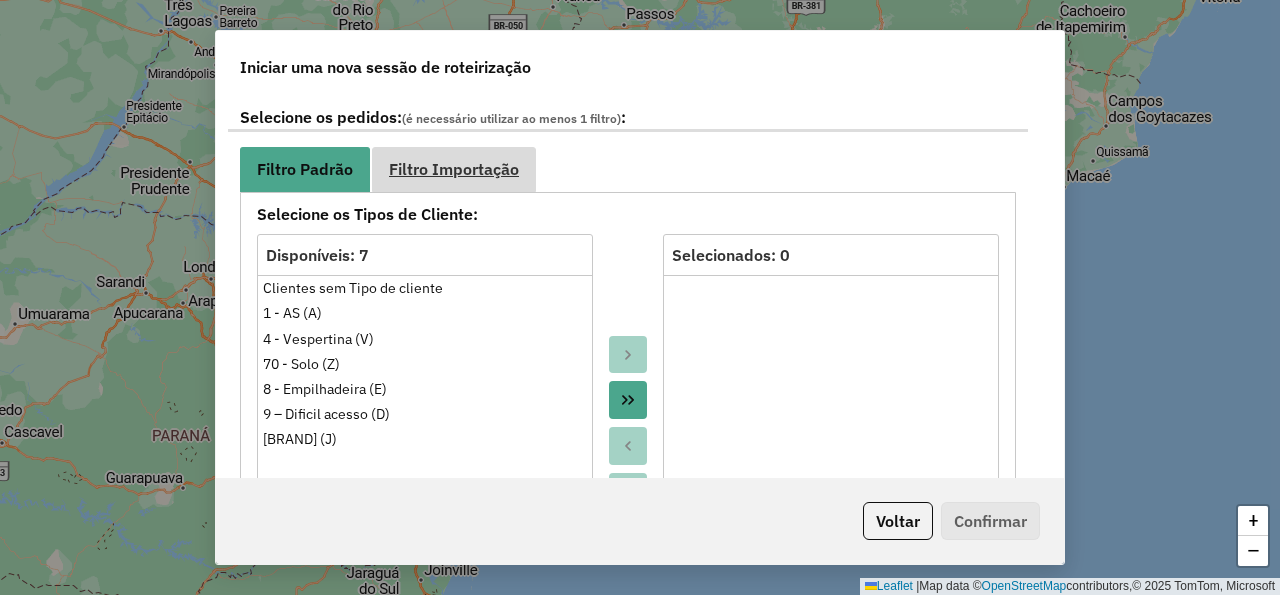 click on "Filtro Importação" at bounding box center (454, 169) 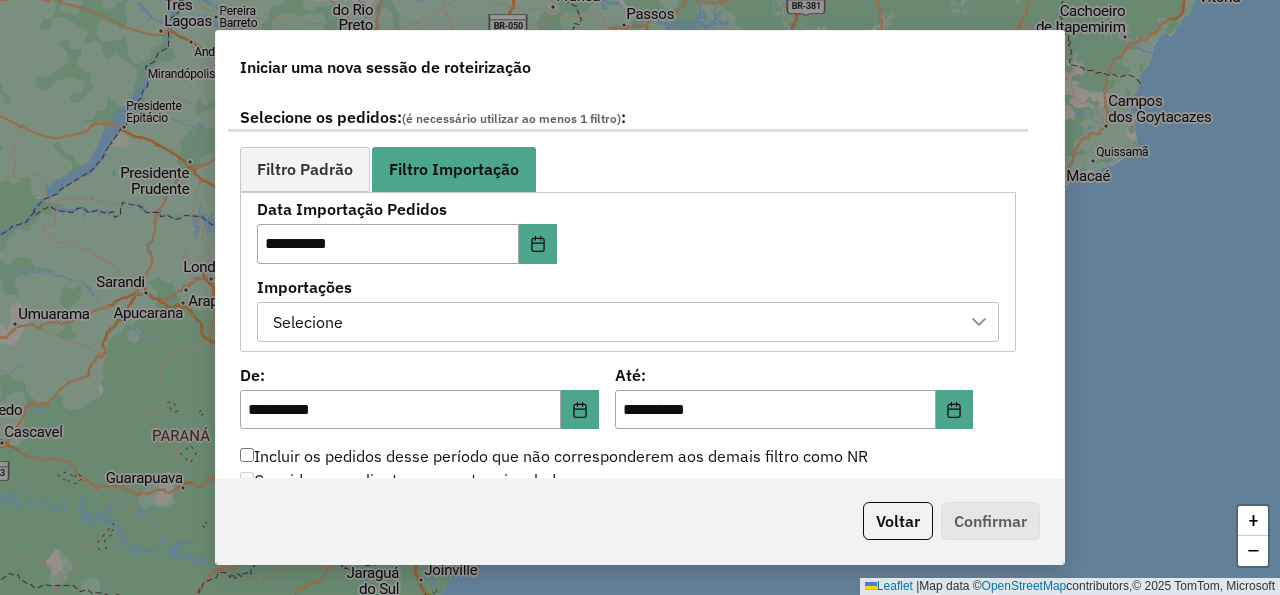 click on "Selecione" at bounding box center [613, 322] 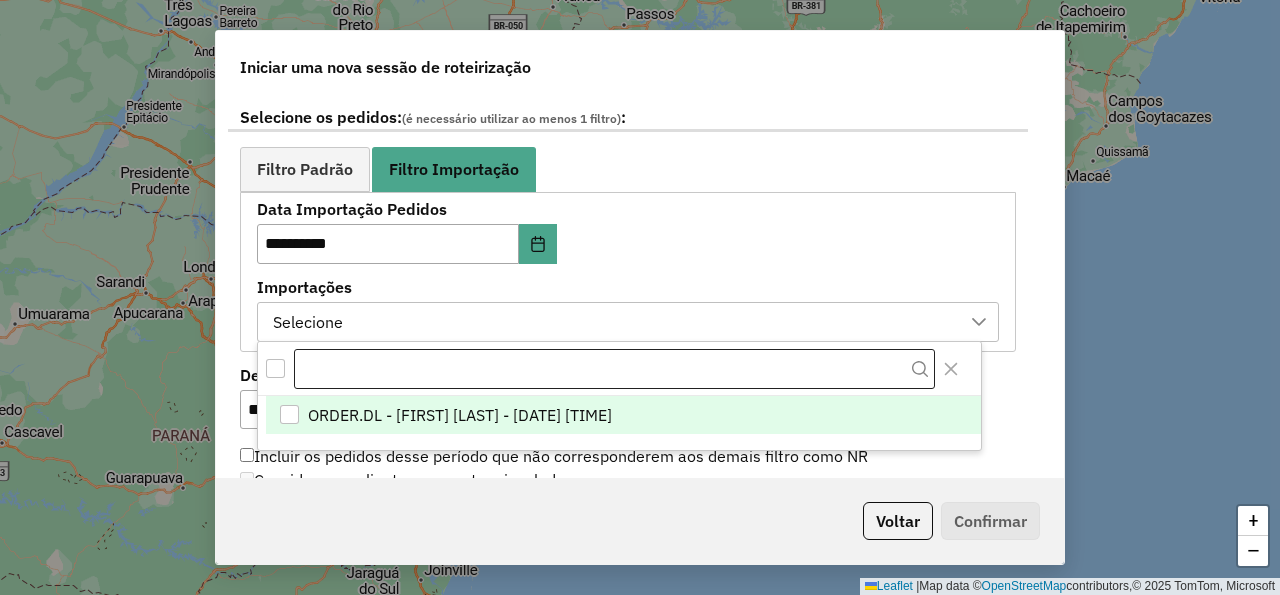 scroll, scrollTop: 14, scrollLeft: 105, axis: both 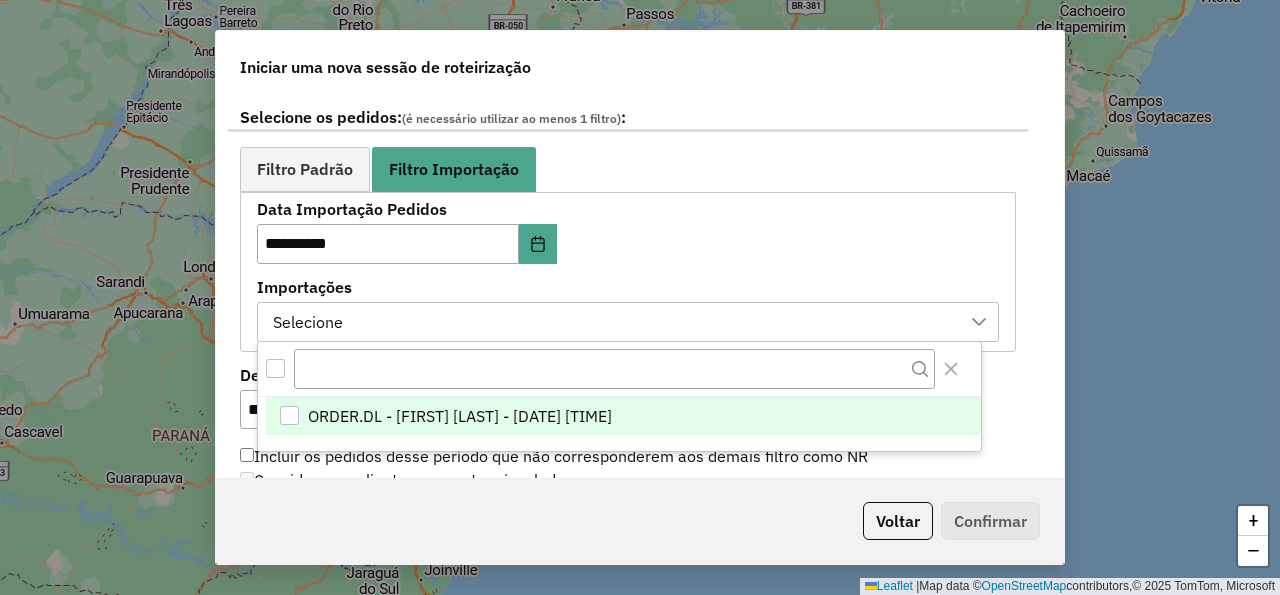 click on "ORDER.DL - NATHALIA DA COSTA SALES - 01/08/2025 17:00" at bounding box center (460, 416) 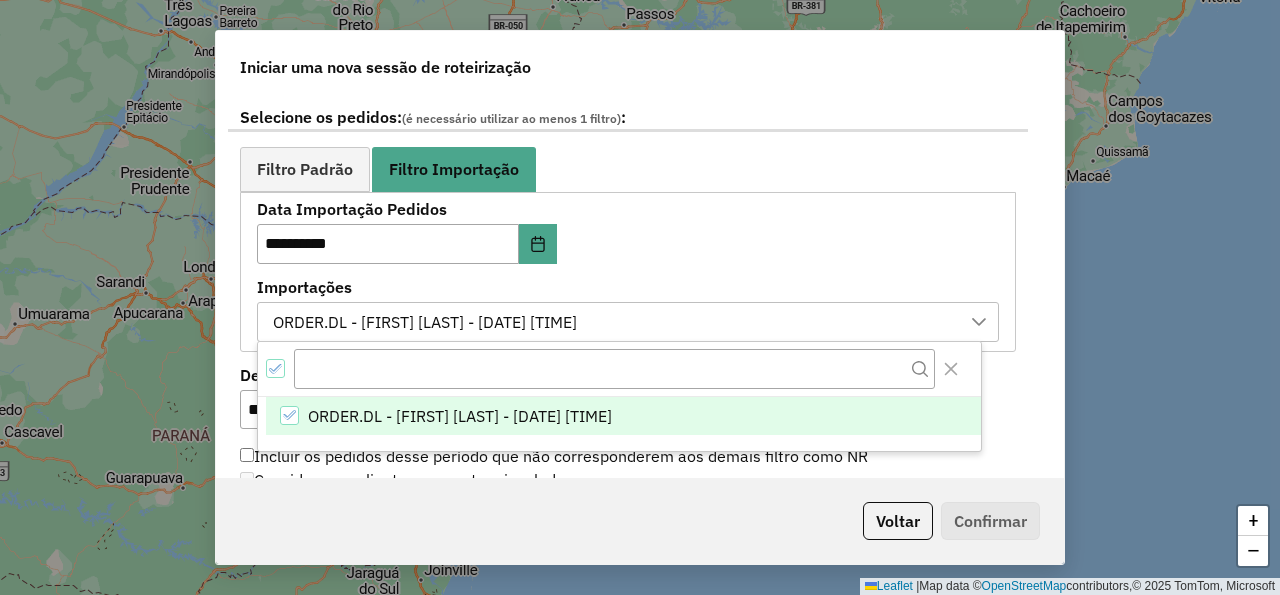 click on "**********" at bounding box center [628, 271] 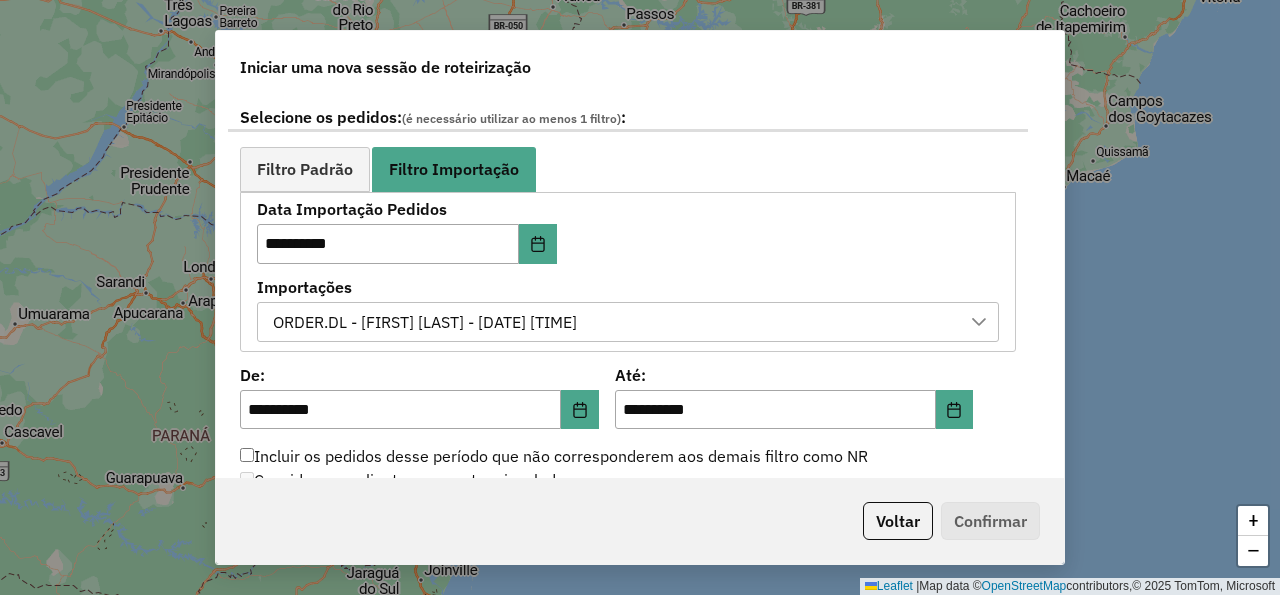 click on "Filtro Padrão Filtro Importação" 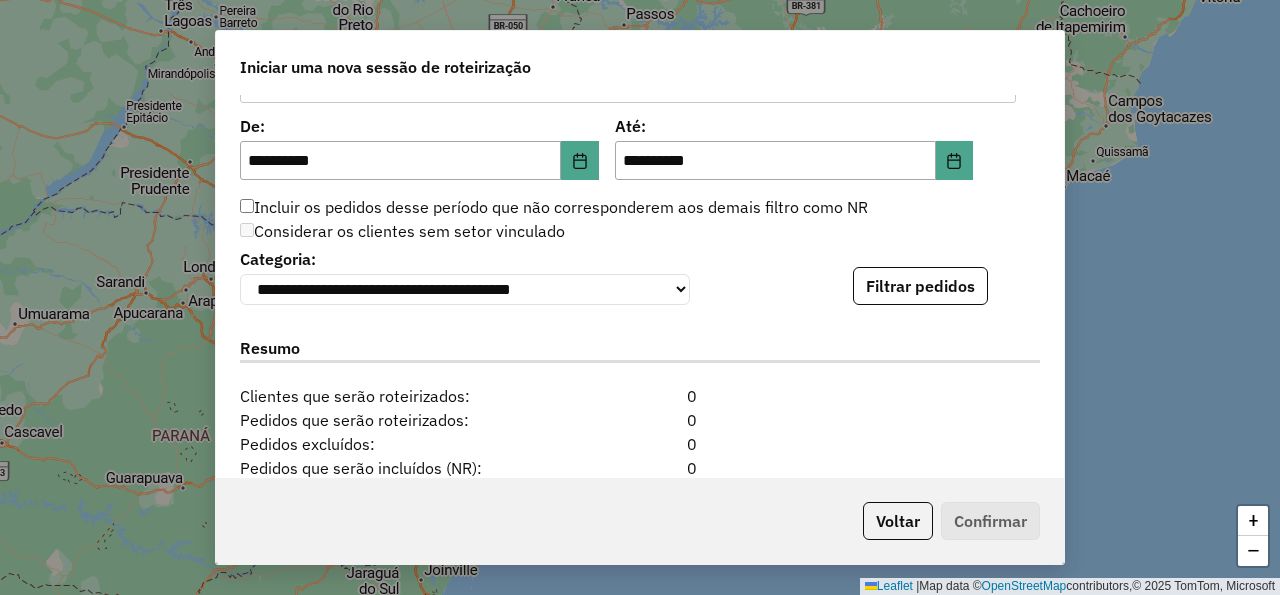 scroll, scrollTop: 1320, scrollLeft: 0, axis: vertical 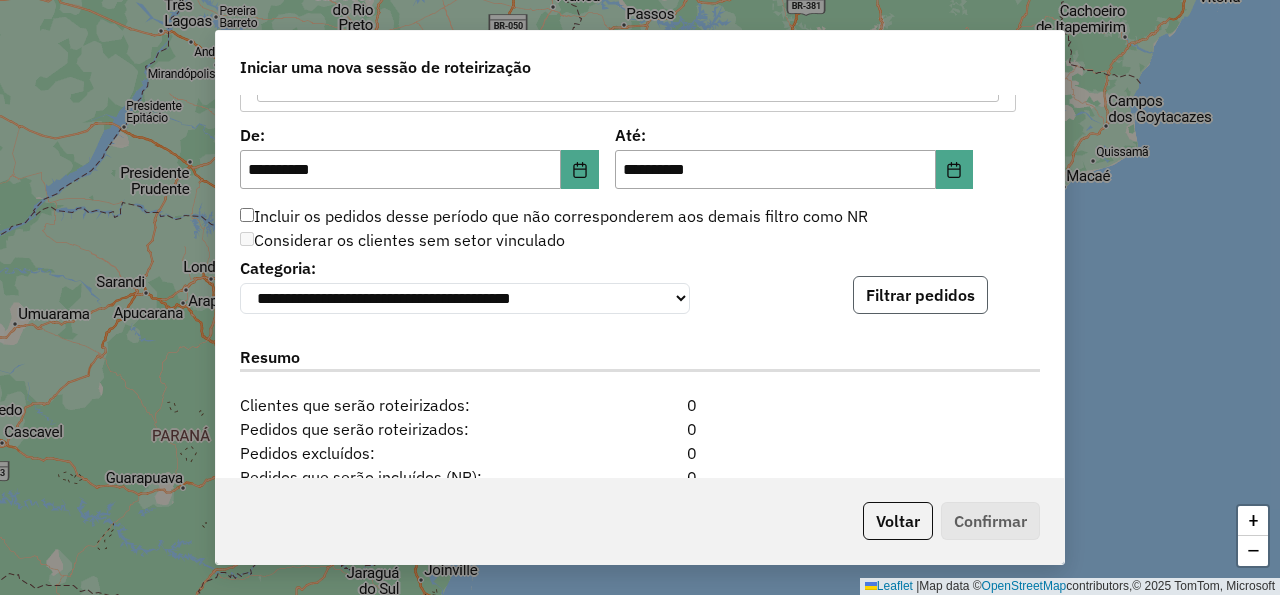 click on "Filtrar pedidos" 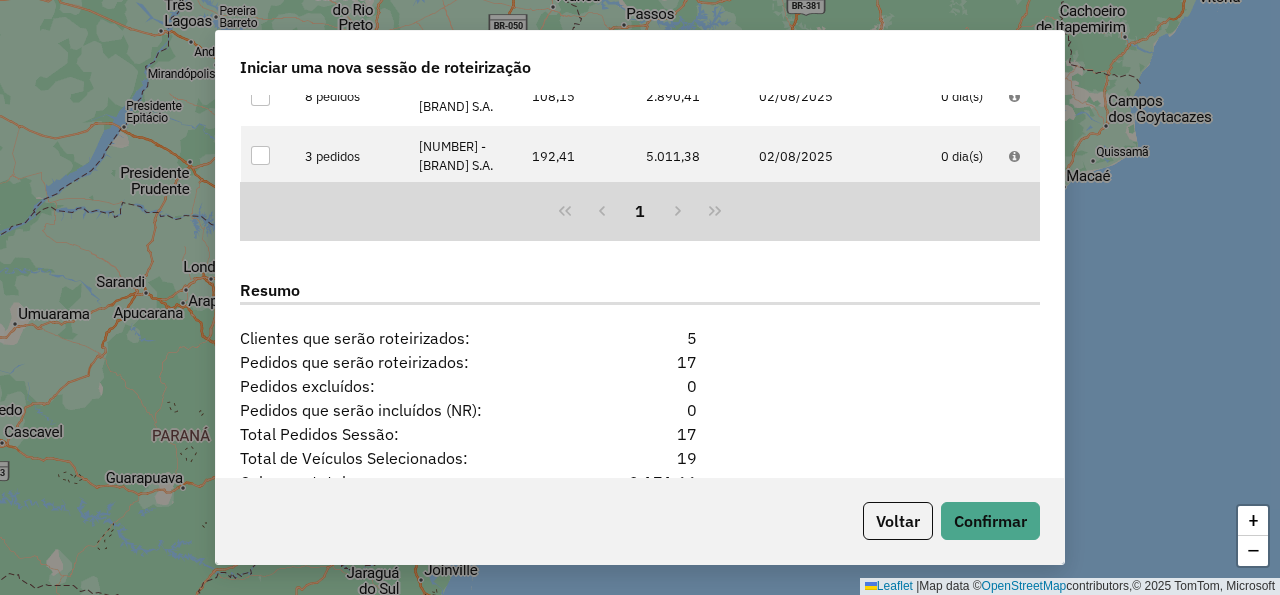 scroll, scrollTop: 2022, scrollLeft: 0, axis: vertical 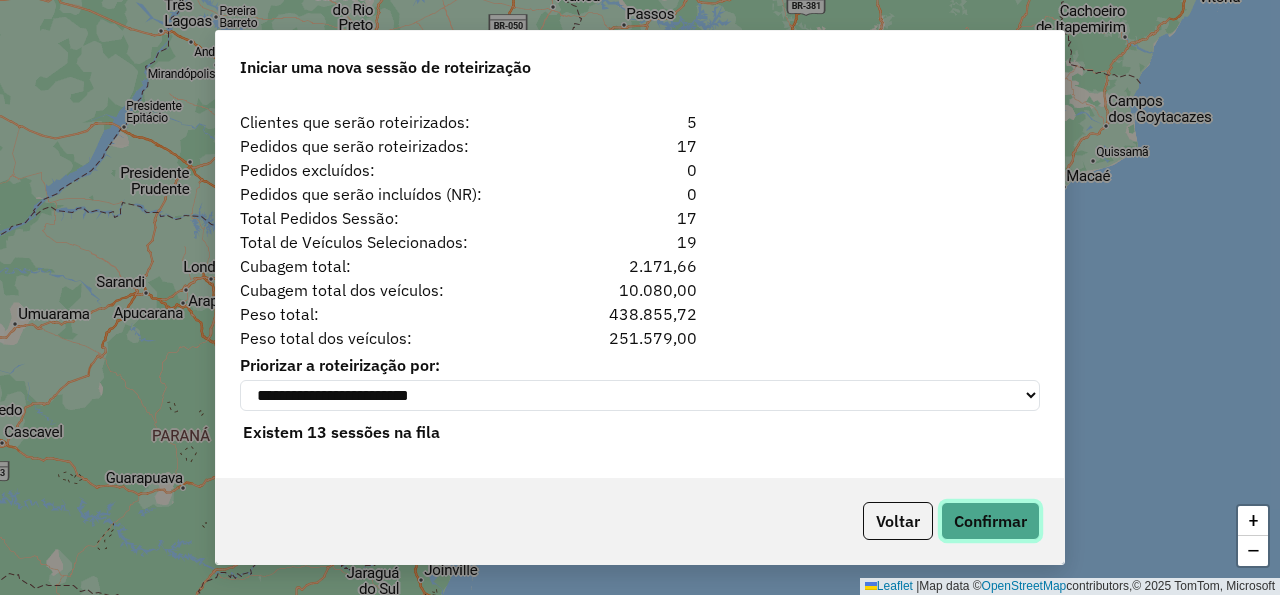 click on "Confirmar" 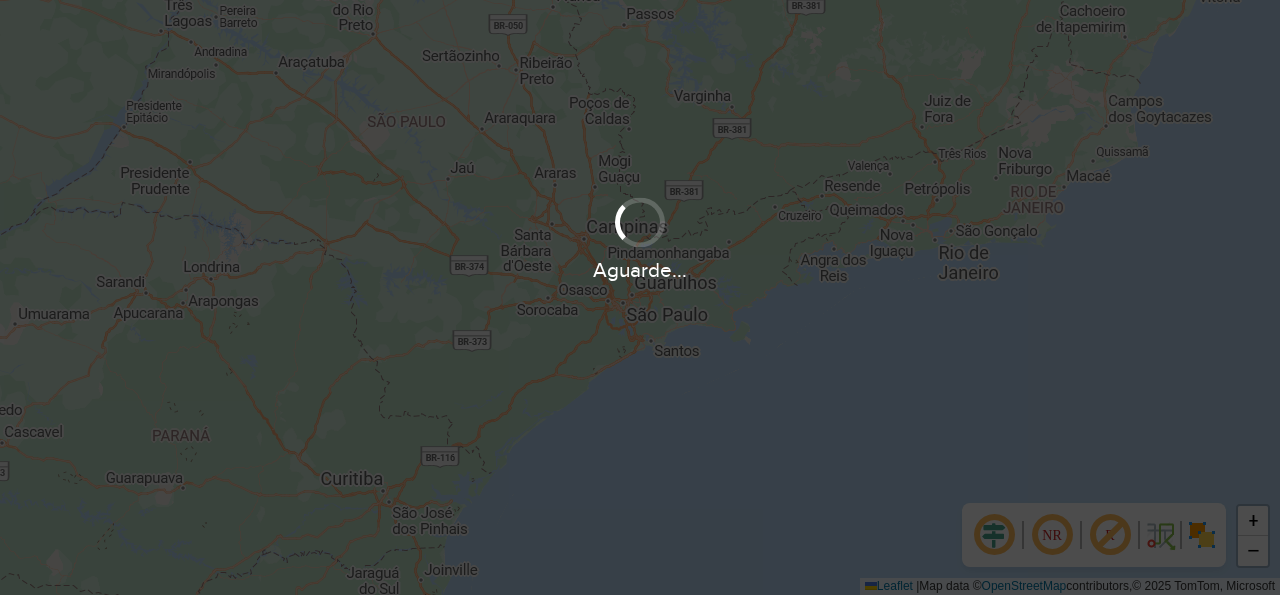 scroll, scrollTop: 0, scrollLeft: 0, axis: both 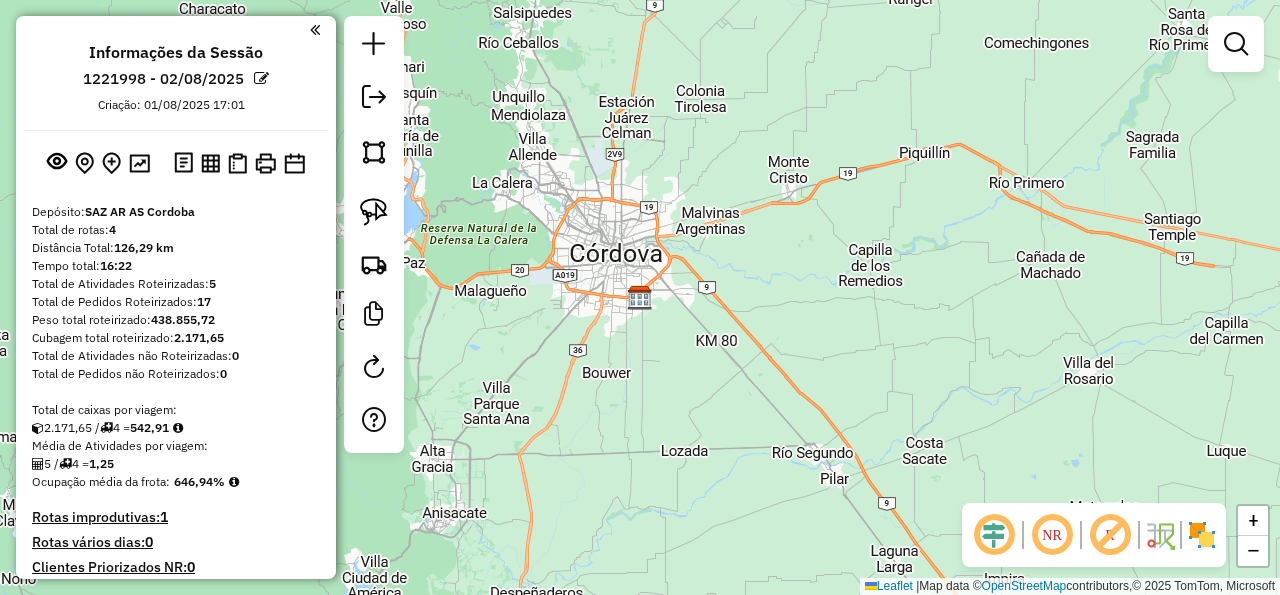 click on "Total de caixas por viagem:" at bounding box center (176, 410) 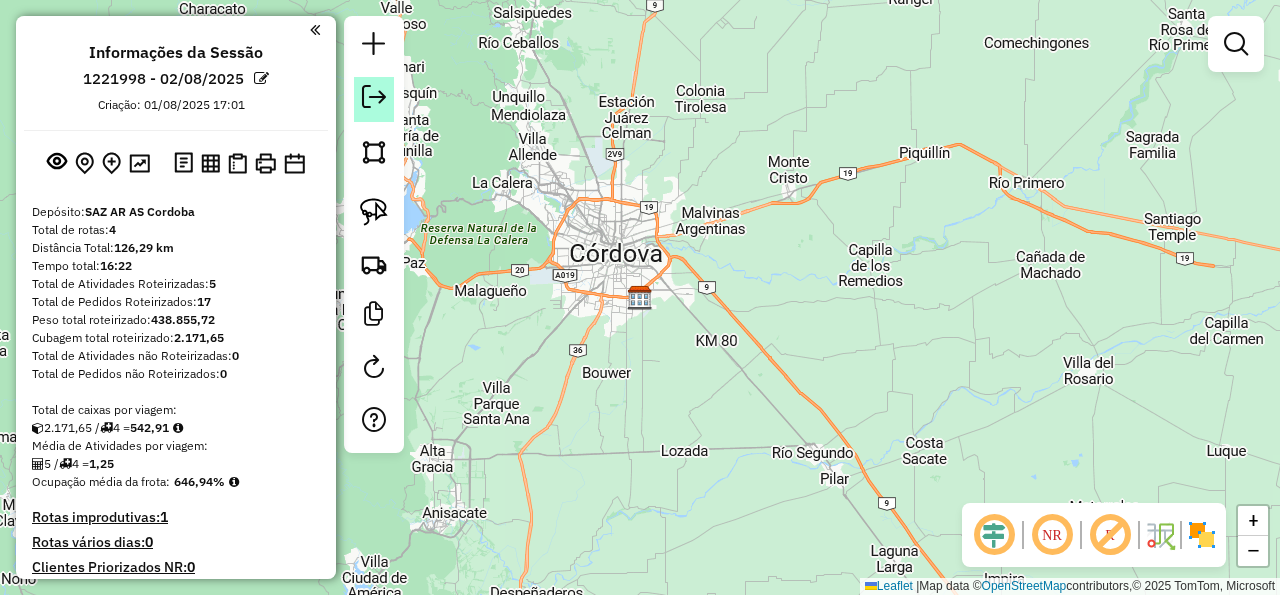 click 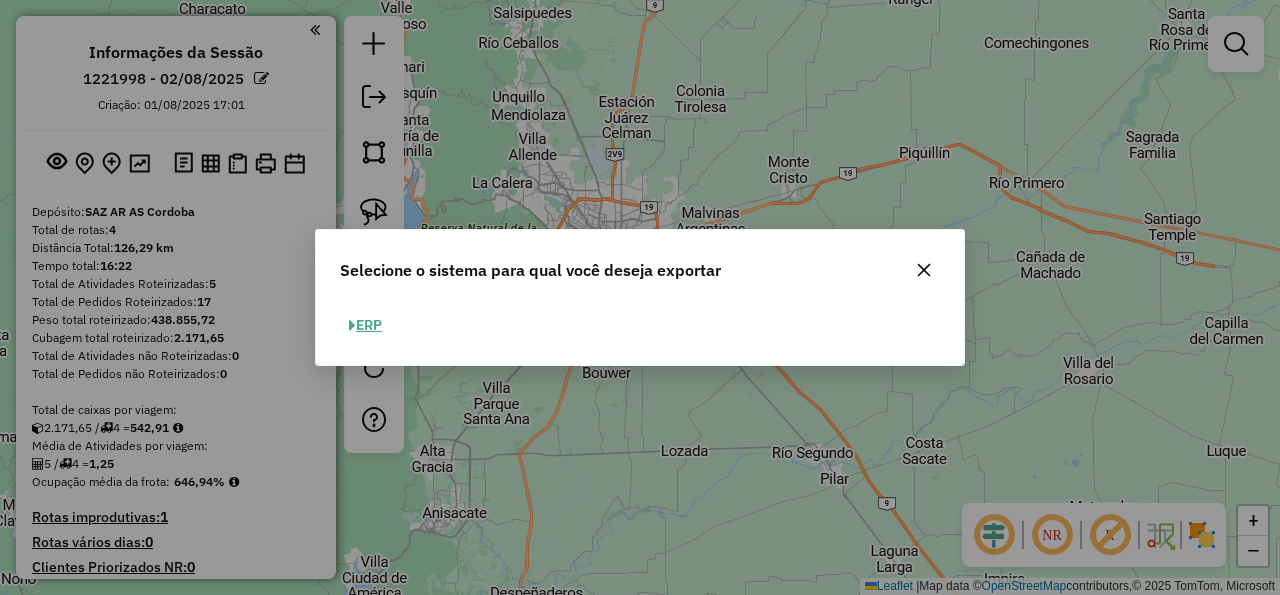 click on "ERP" 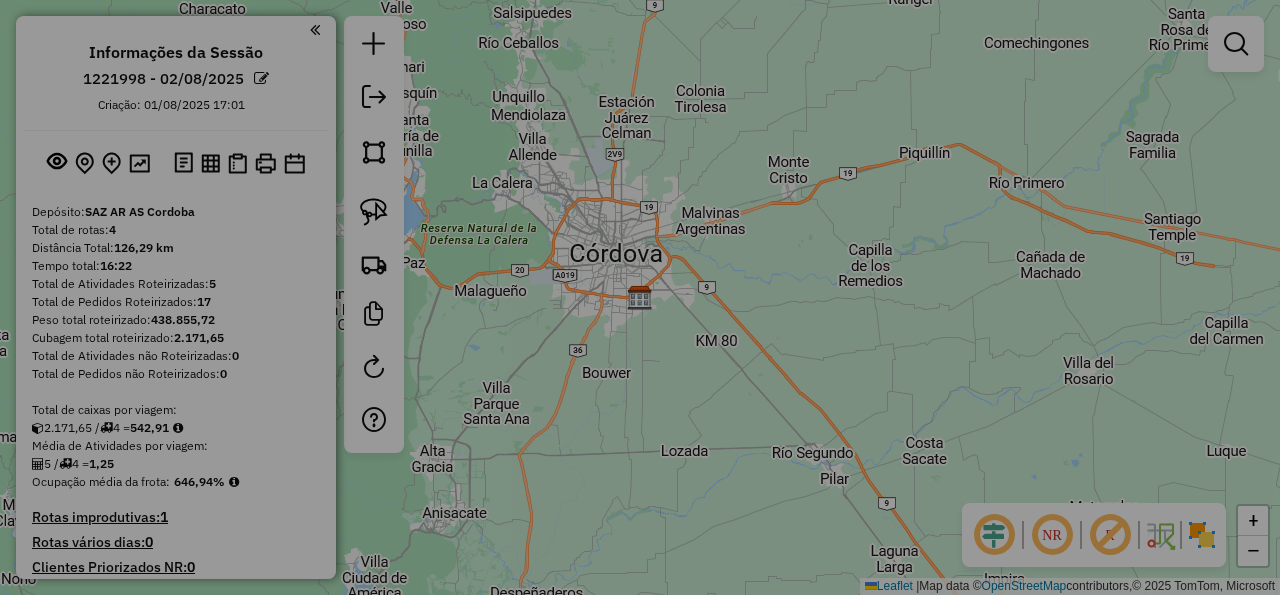 select on "*********" 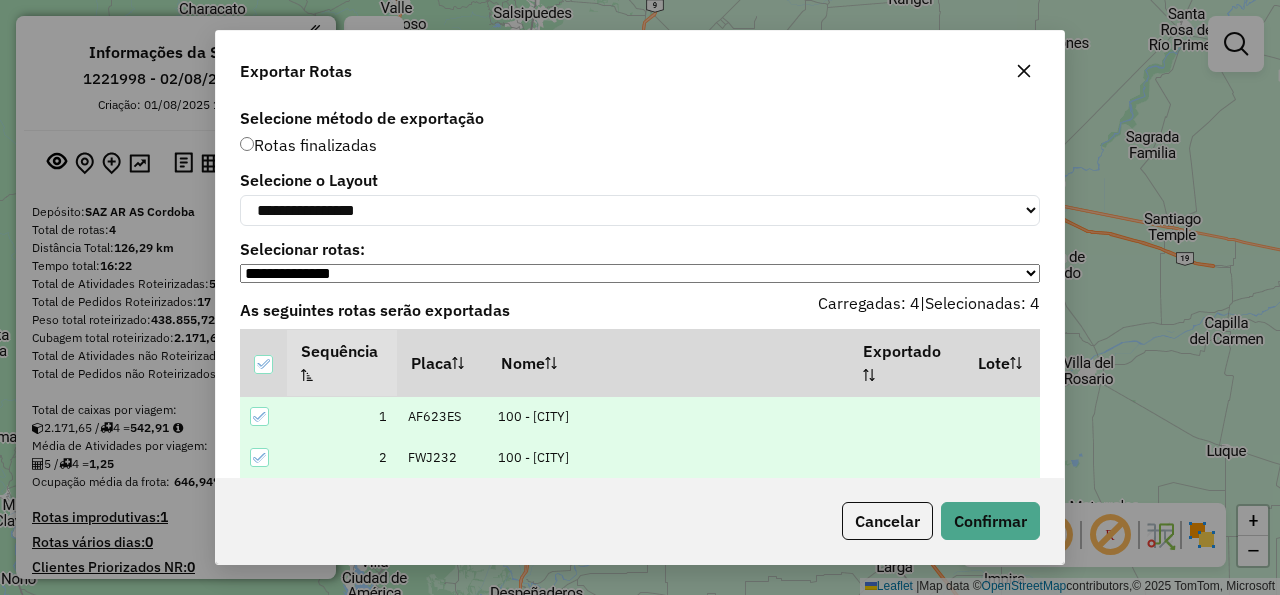 click on "**********" 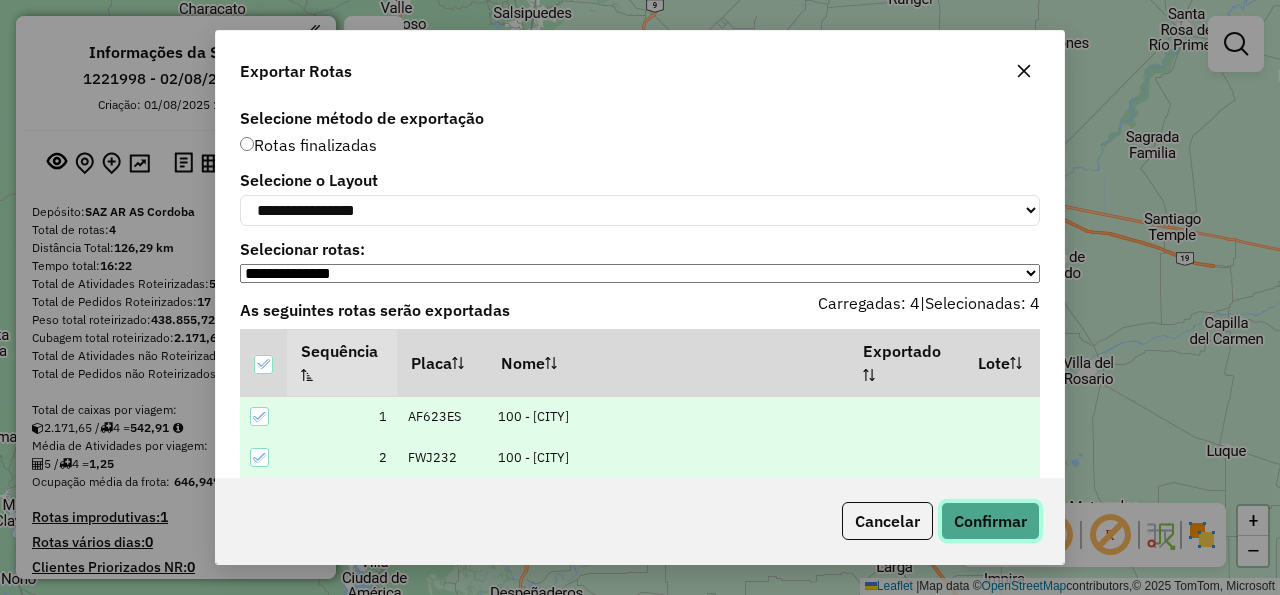 click on "Confirmar" 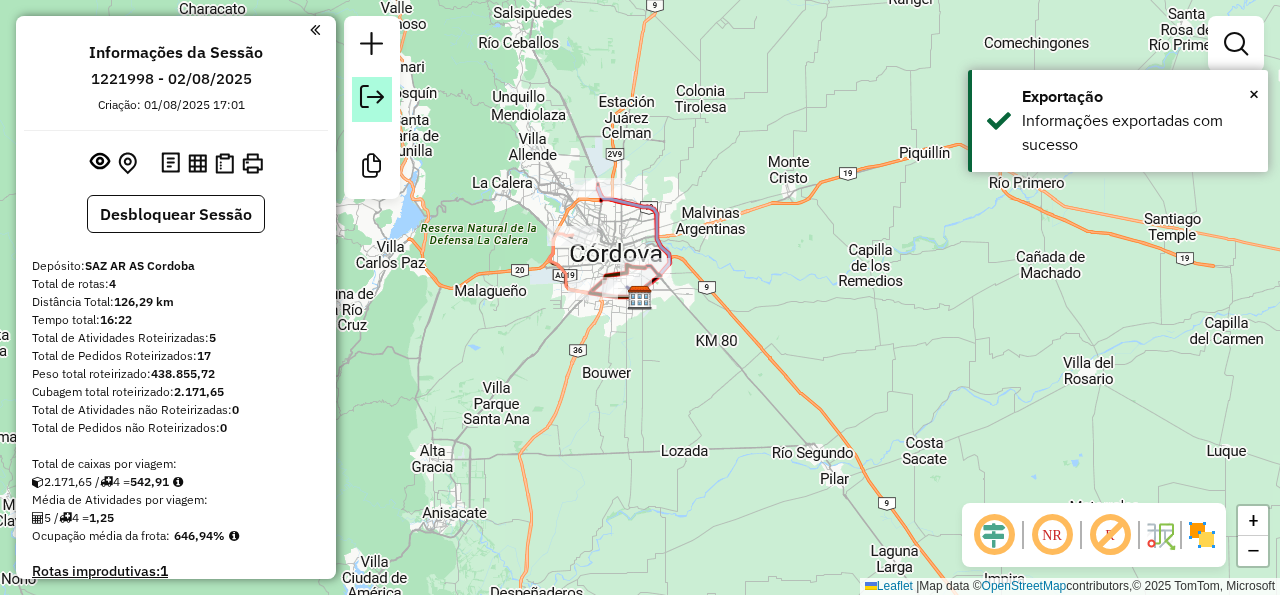 click 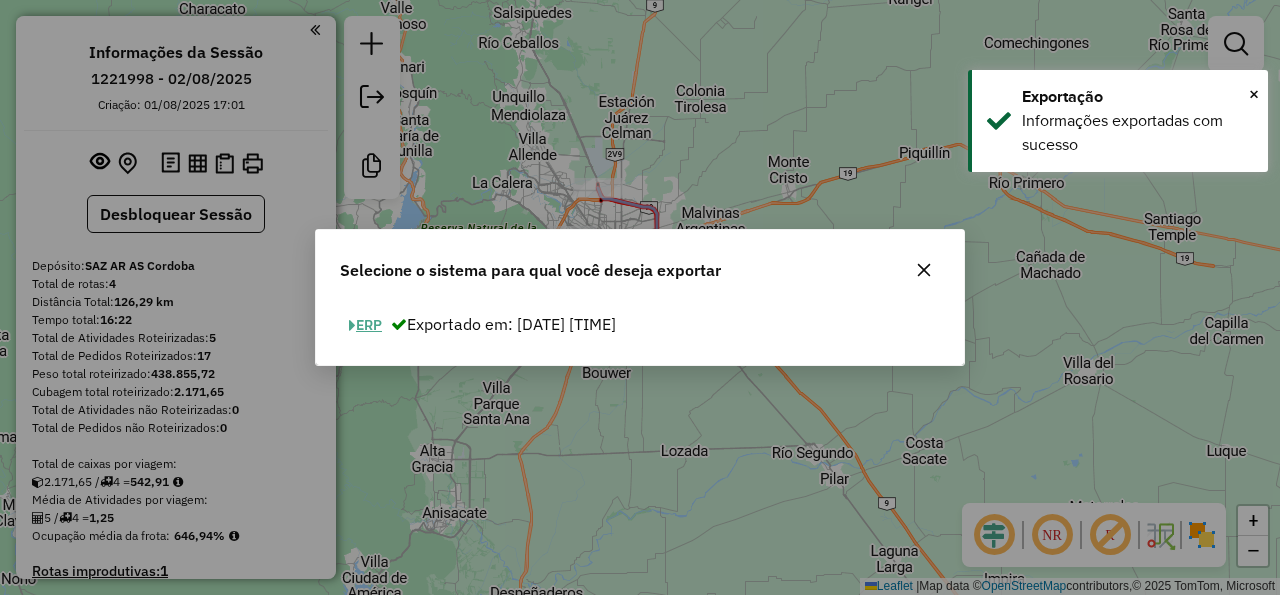 click on "ERP" 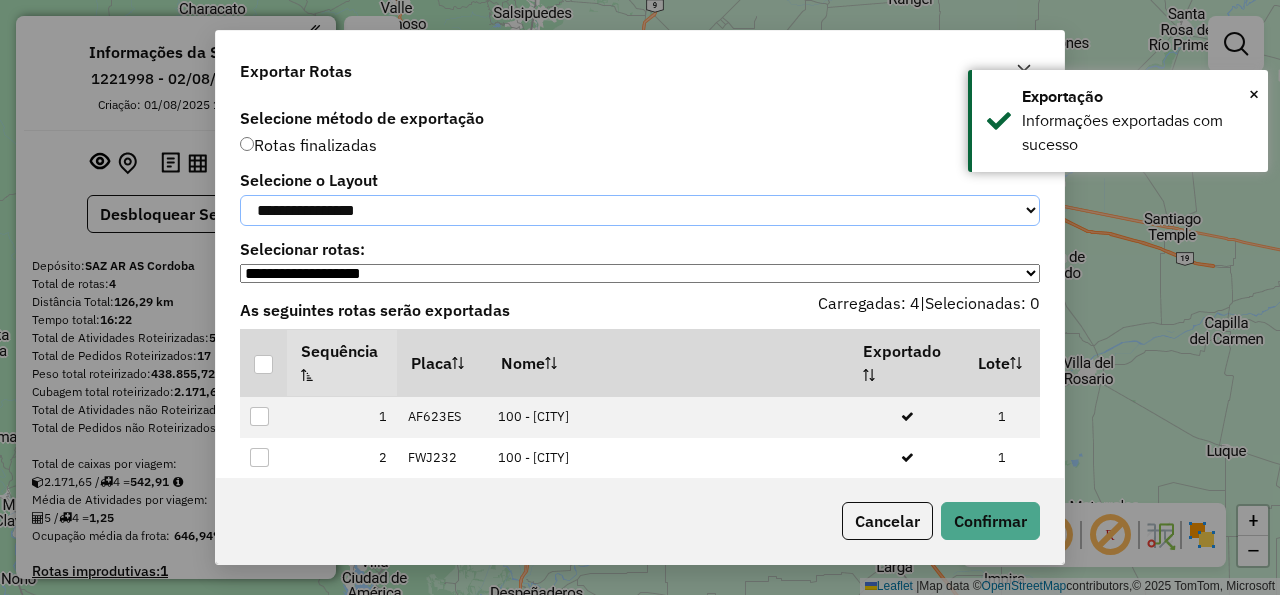 click on "**********" 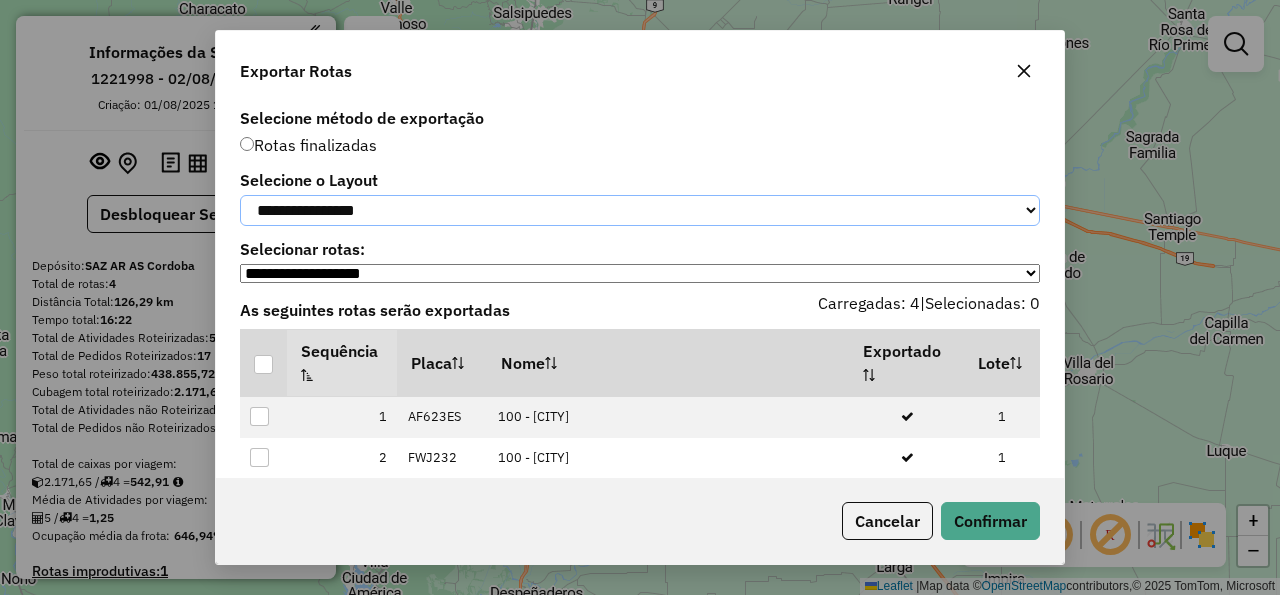 select on "*********" 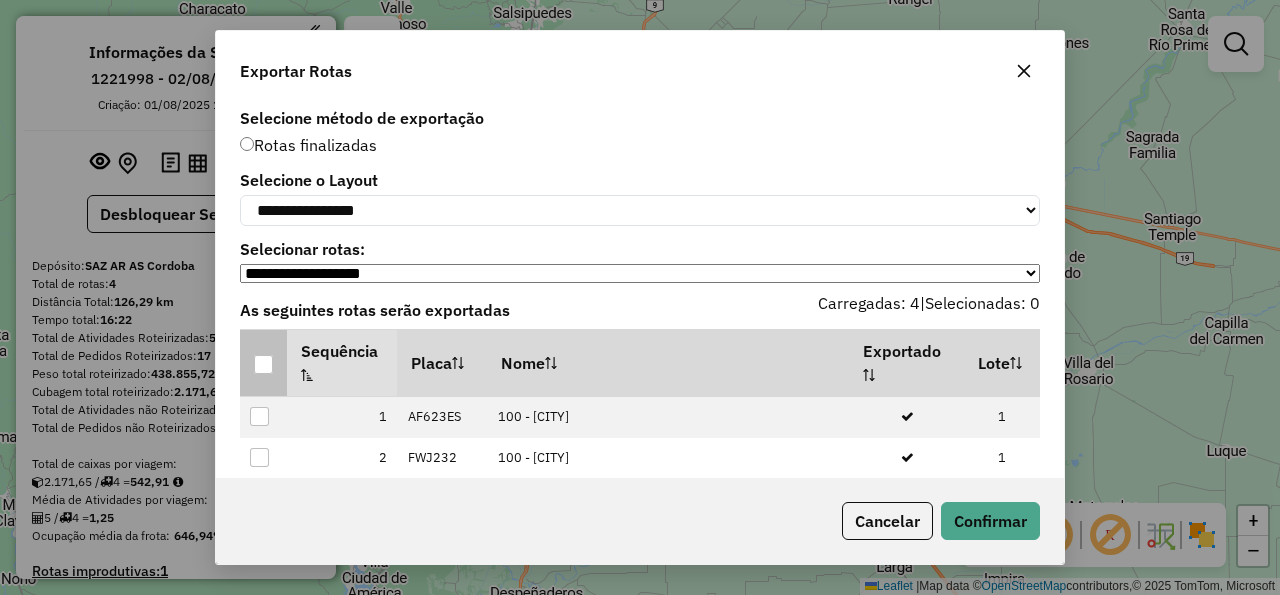 click at bounding box center [263, 364] 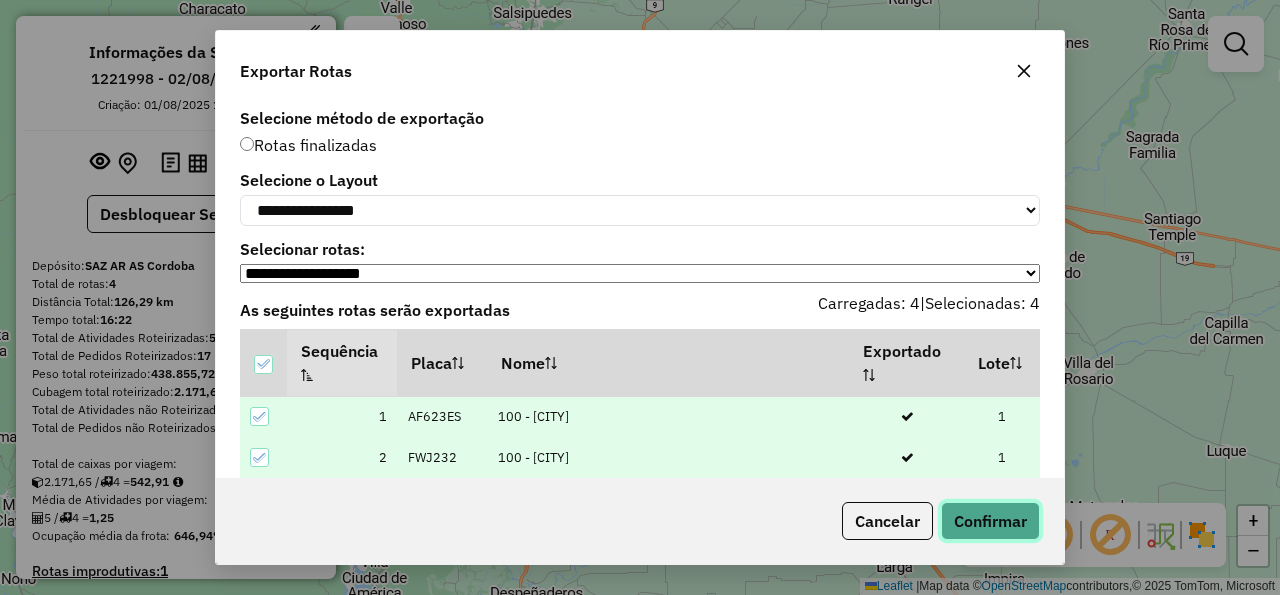 click on "Confirmar" 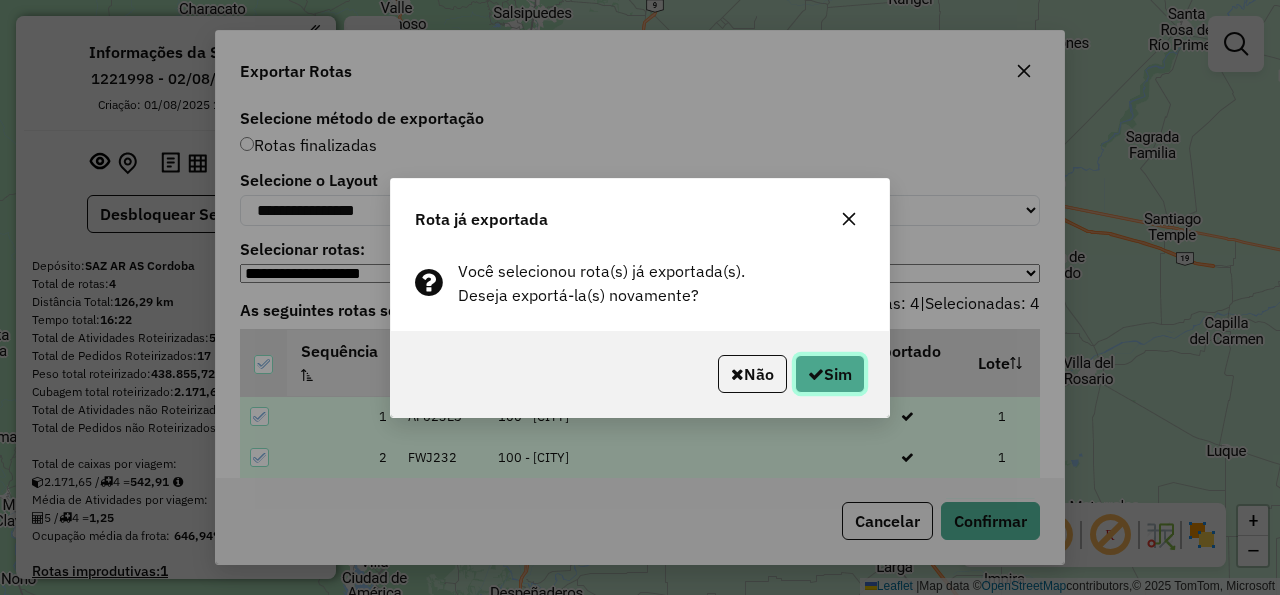 click on "Sim" 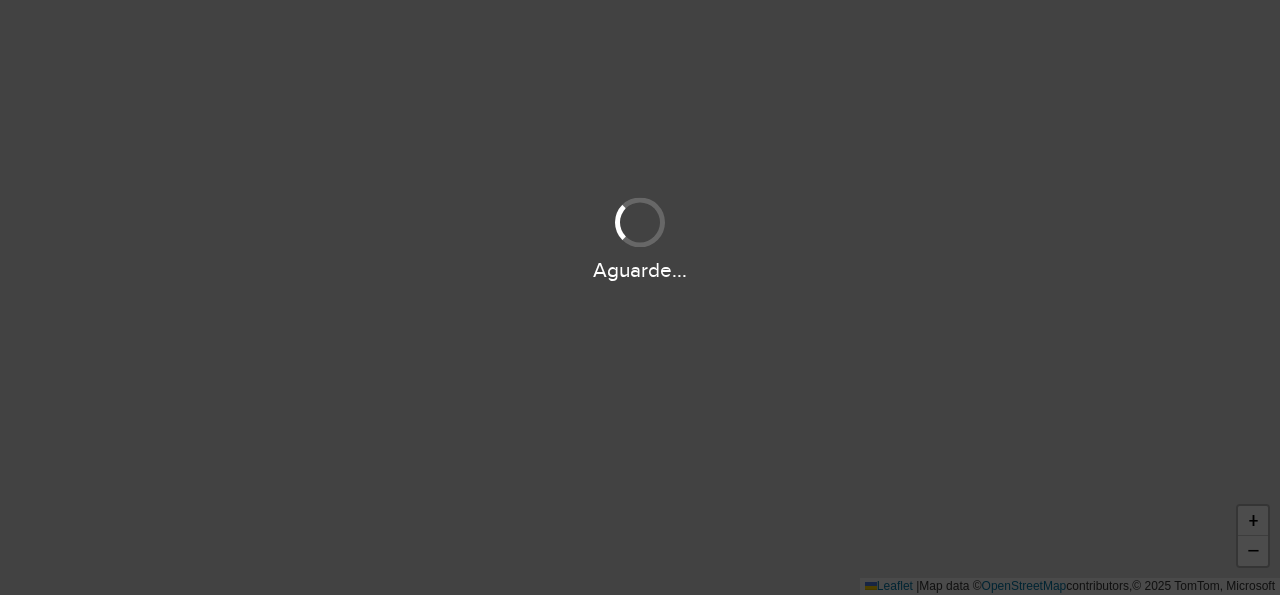 scroll, scrollTop: 0, scrollLeft: 0, axis: both 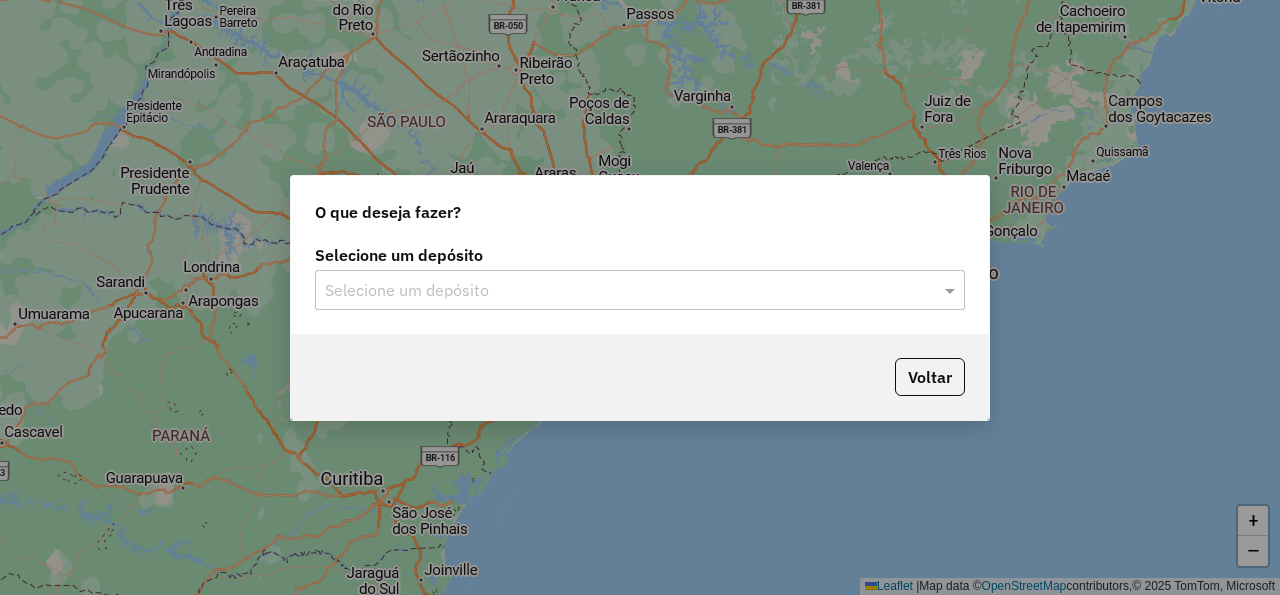 click 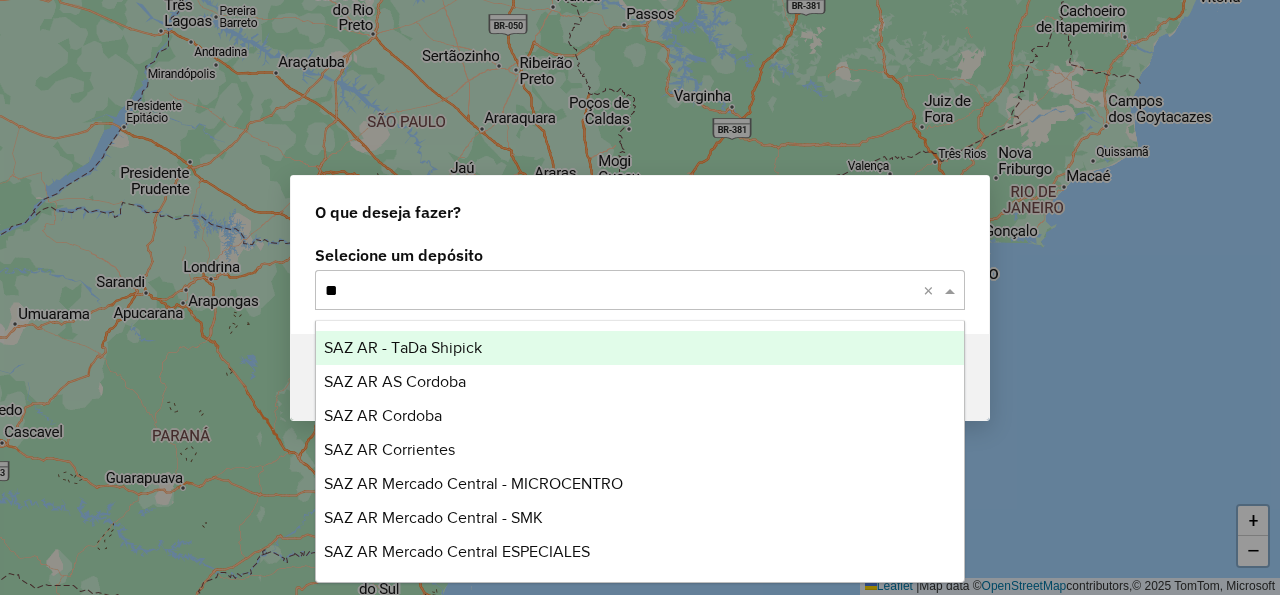 type on "***" 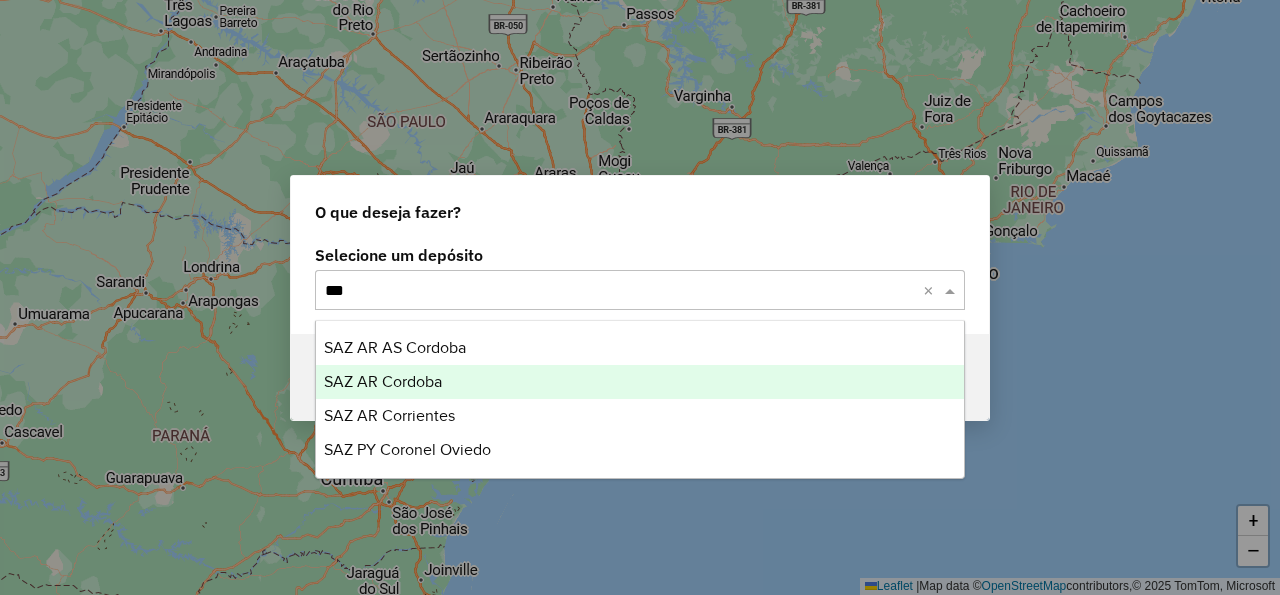 click on "SAZ AR Cordoba" at bounding box center (640, 382) 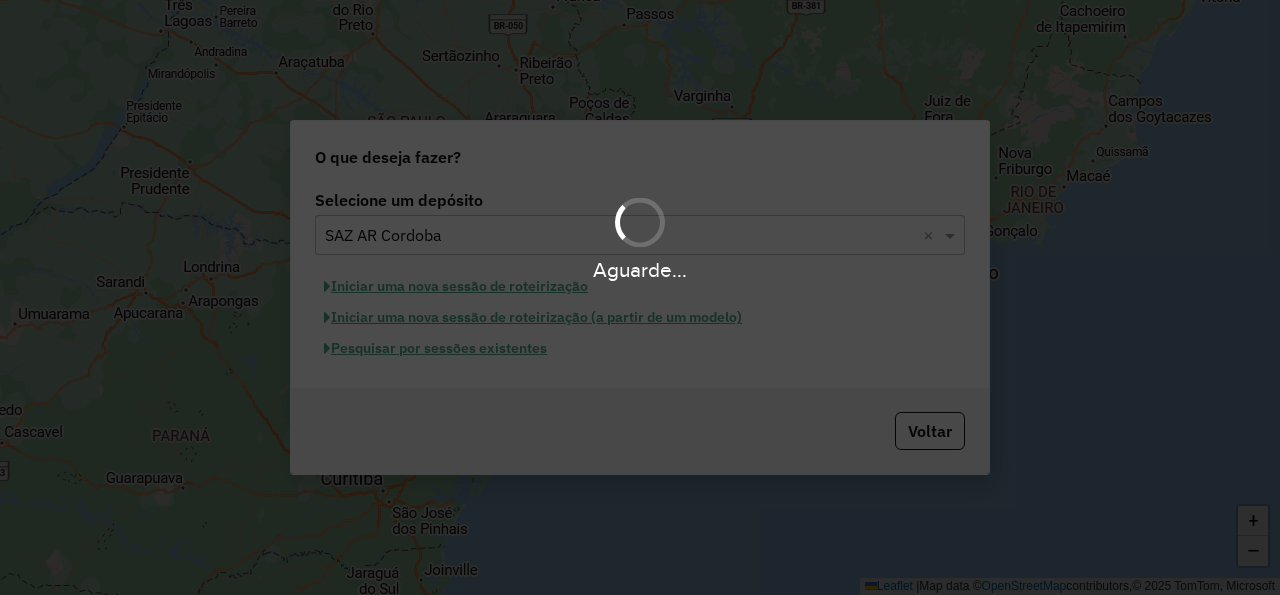 click on "Aguarde..." at bounding box center (640, 297) 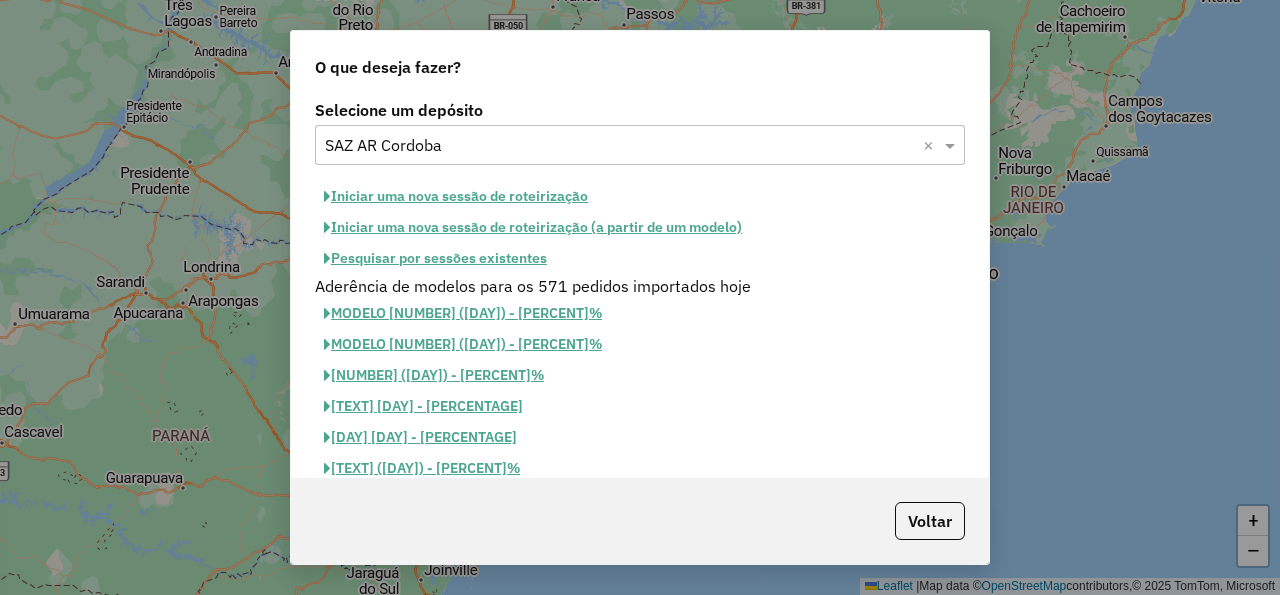 click on "Iniciar uma nova sessão de roteirização" 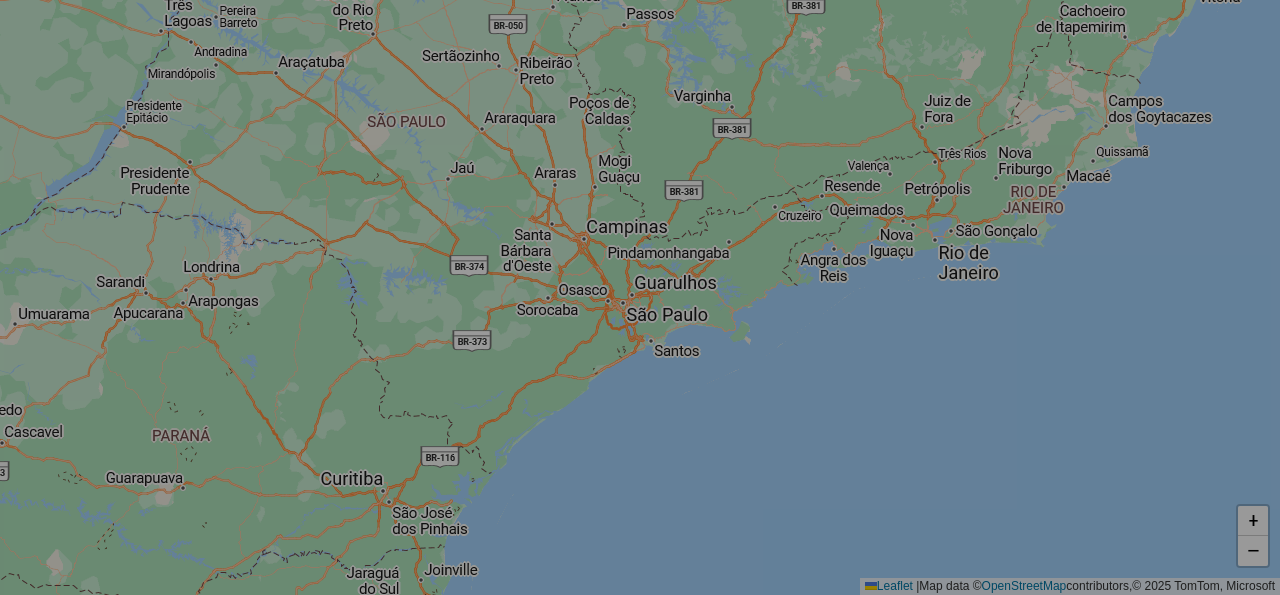 select on "*" 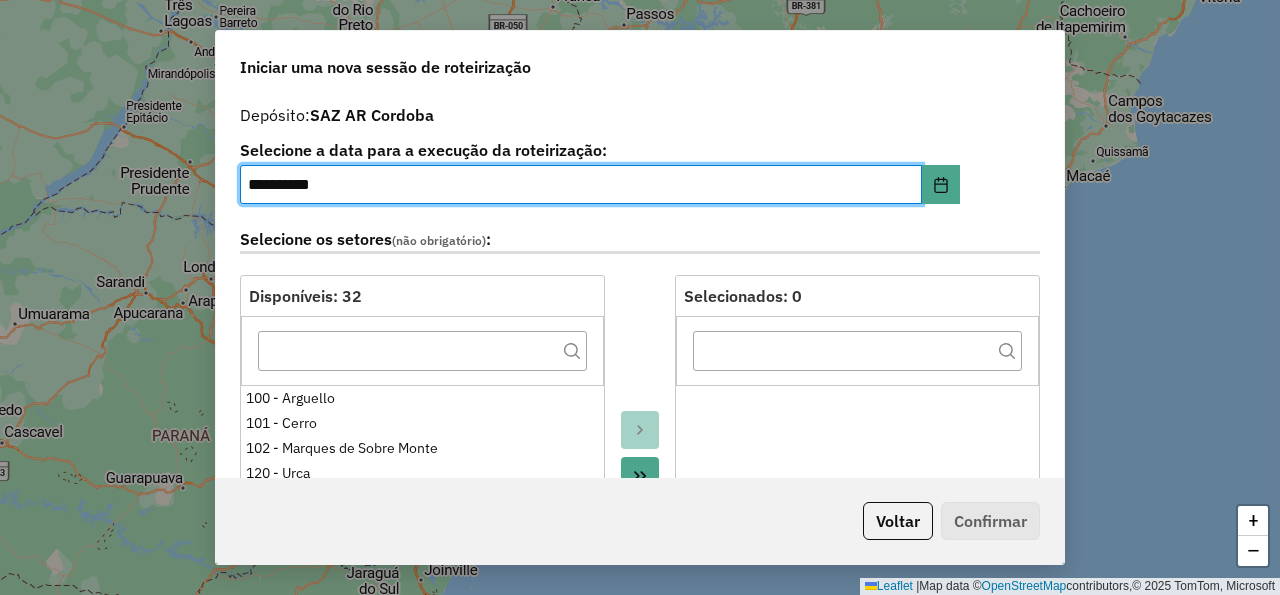 scroll, scrollTop: 600, scrollLeft: 0, axis: vertical 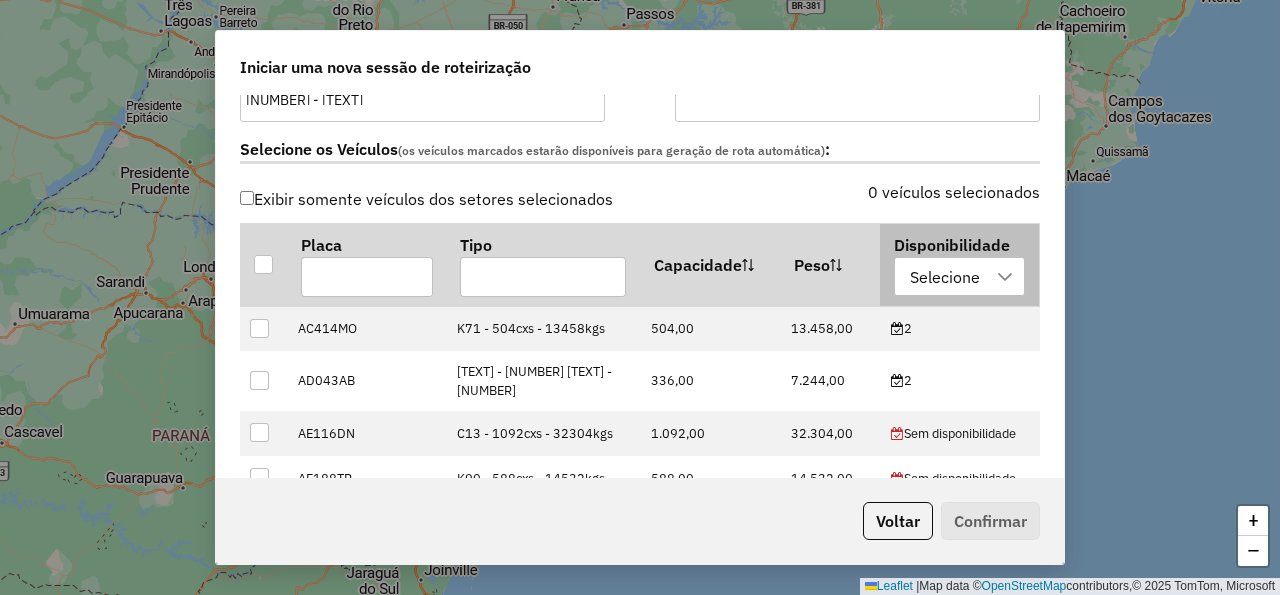 click on "Selecione" at bounding box center (945, 277) 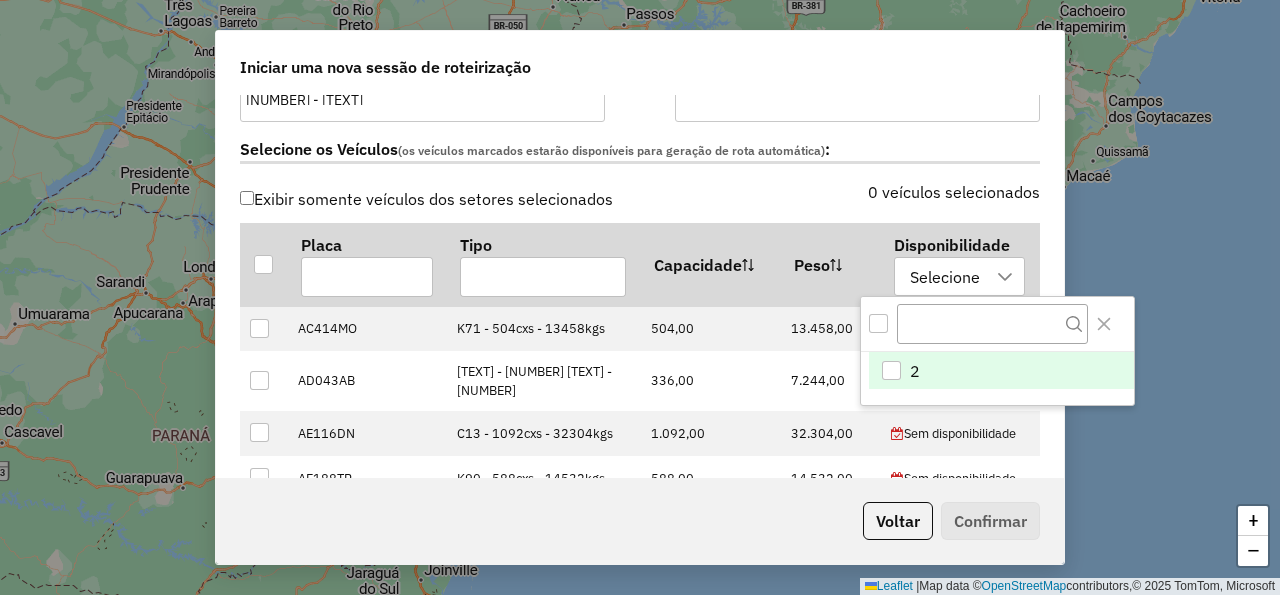 click at bounding box center [878, 323] 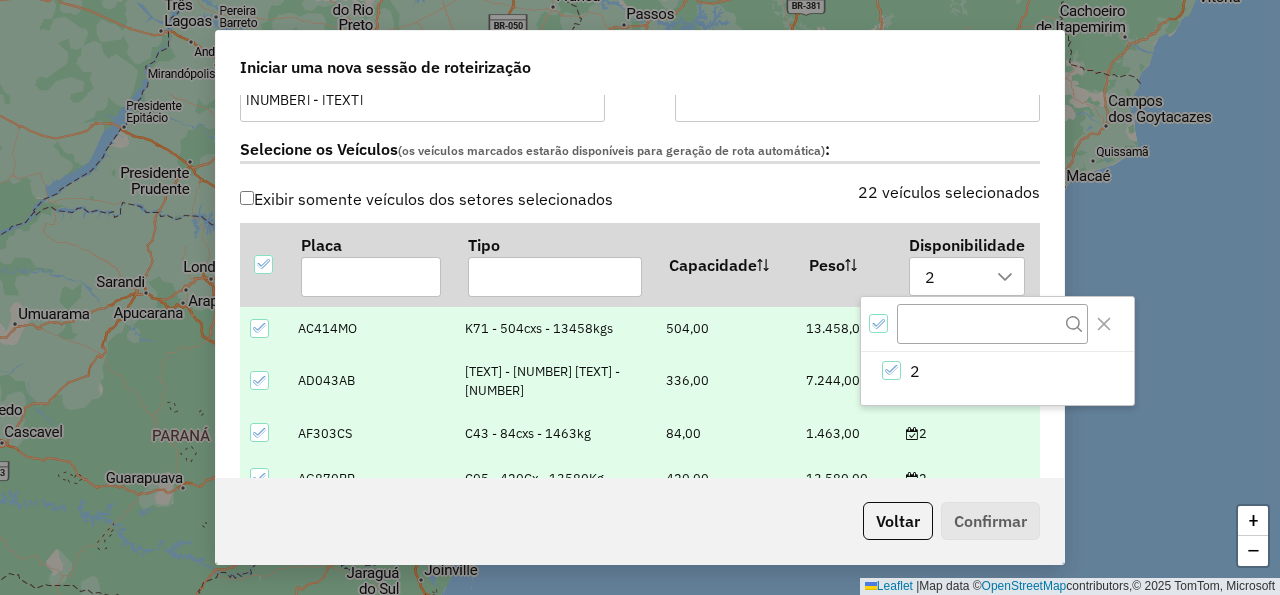 click on "22 veículos selecionados" 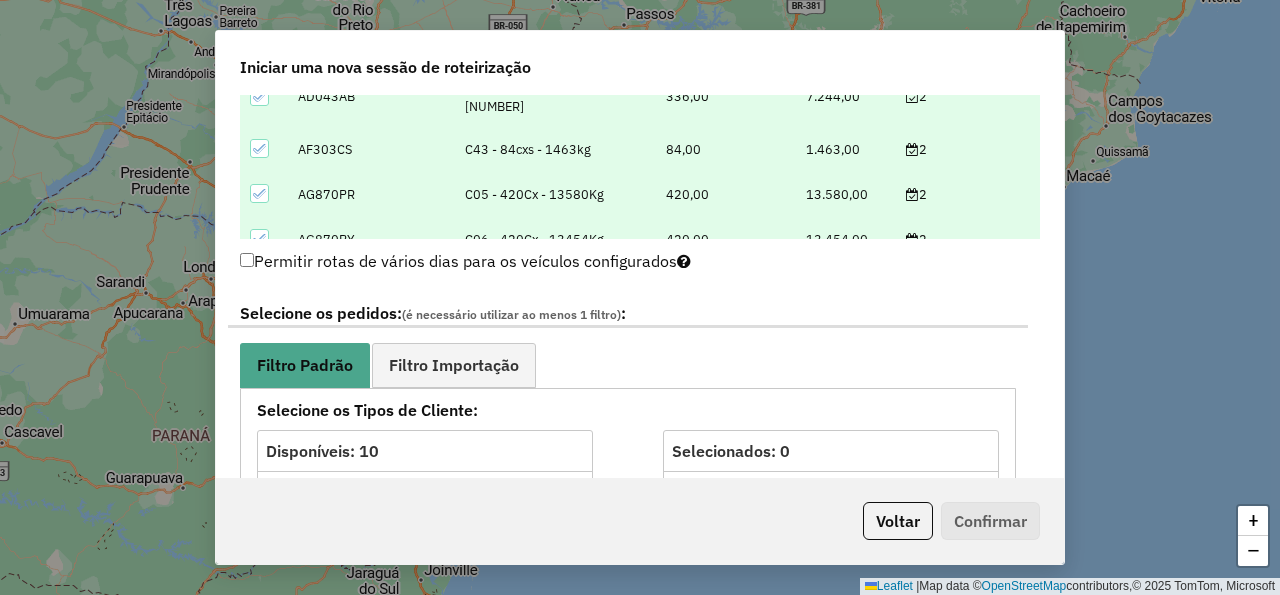 scroll, scrollTop: 900, scrollLeft: 0, axis: vertical 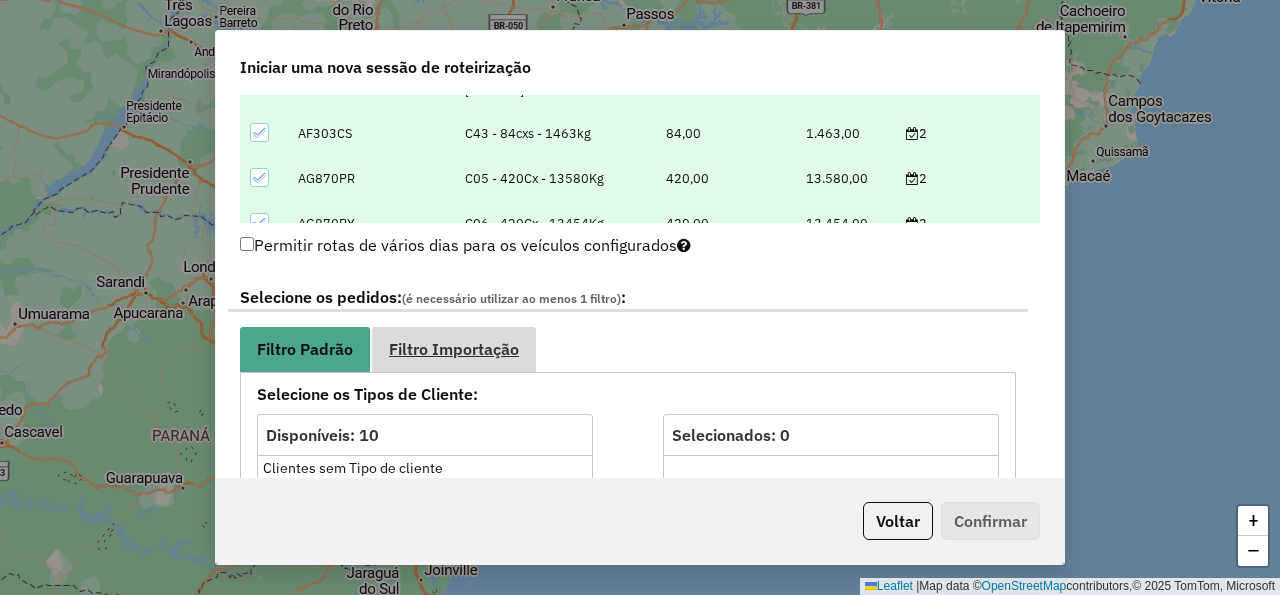 click on "Filtro Importação" at bounding box center [454, 349] 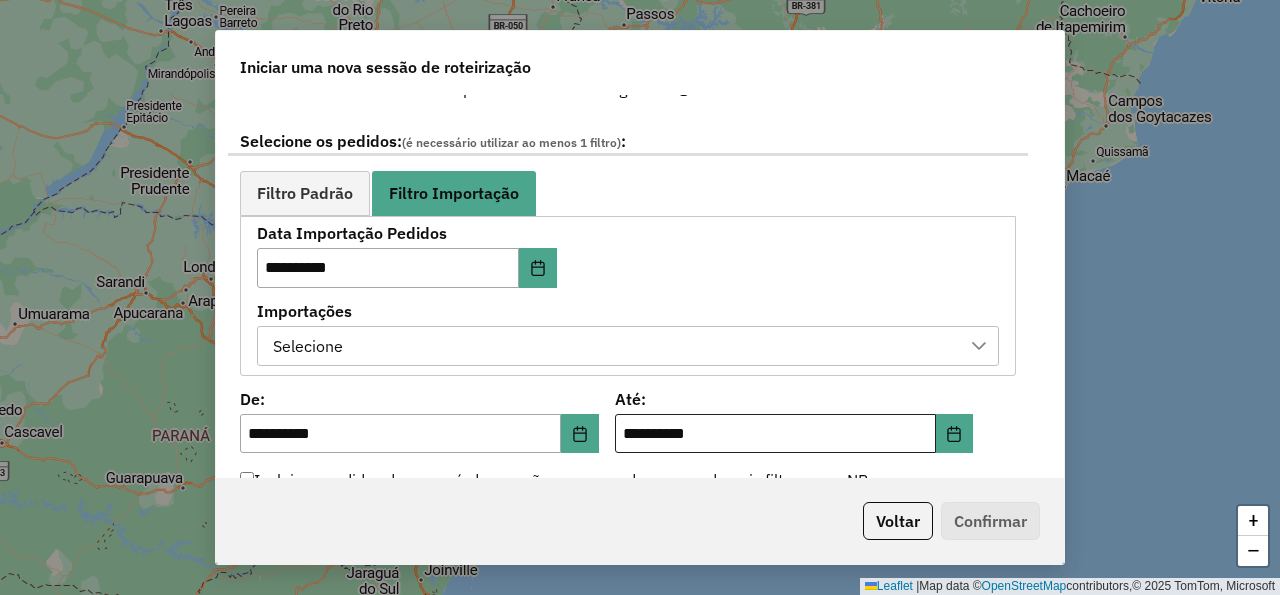 scroll, scrollTop: 1140, scrollLeft: 0, axis: vertical 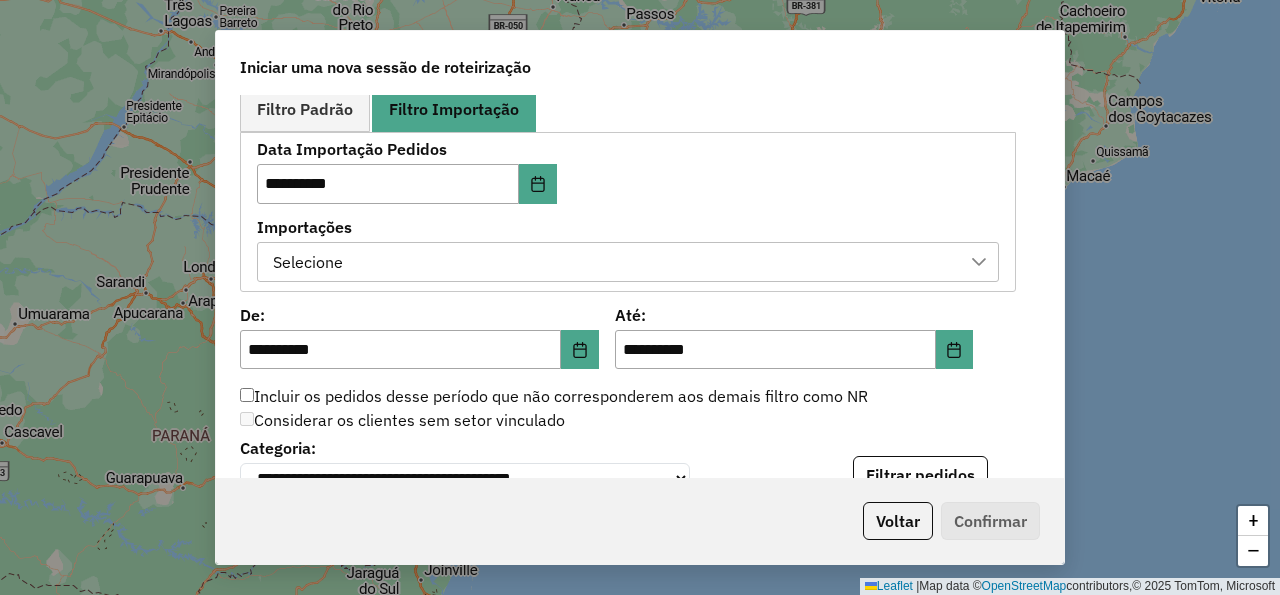click on "Selecione" at bounding box center [613, 262] 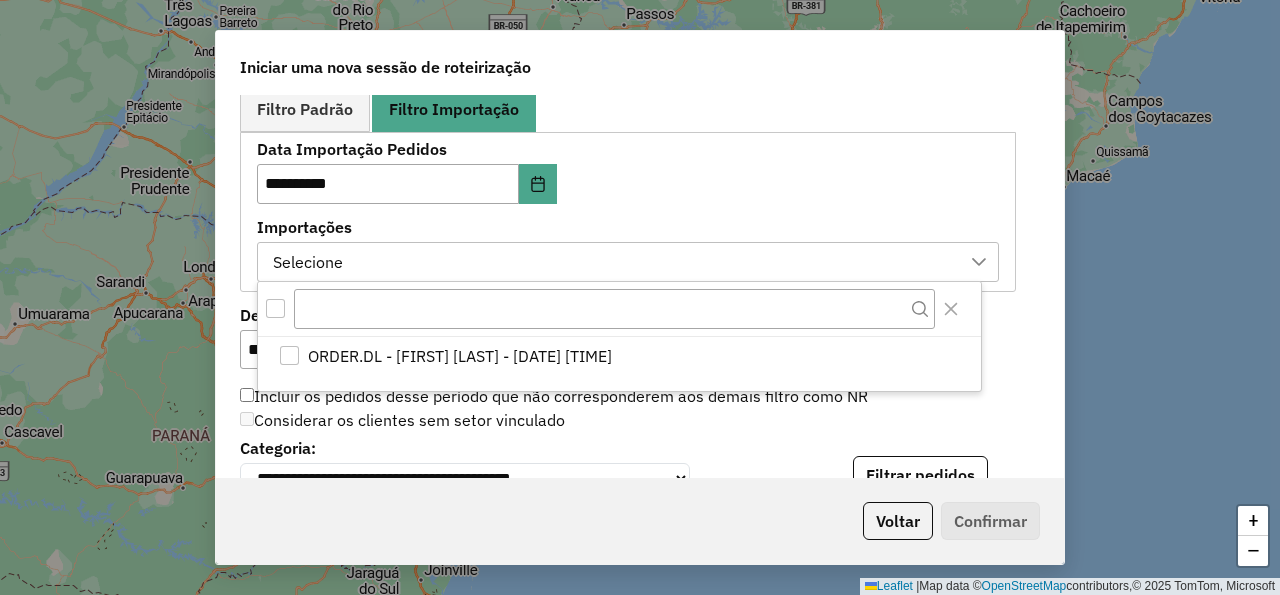 drag, startPoint x: 516, startPoint y: 349, endPoint x: 519, endPoint y: 336, distance: 13.341664 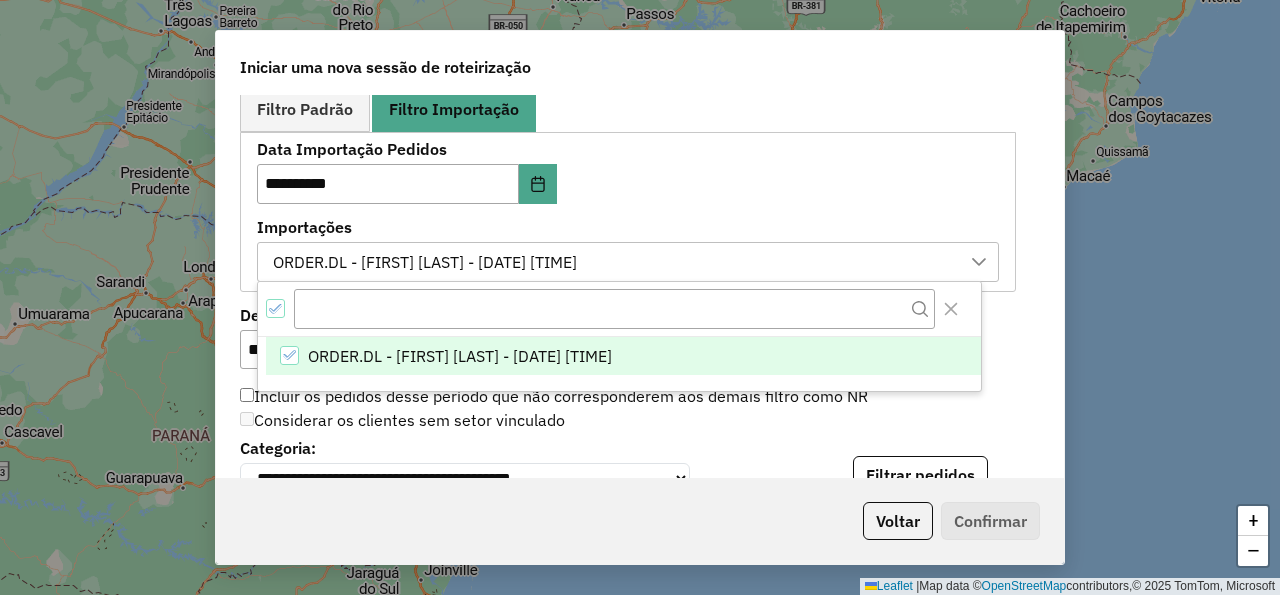 click on "**********" at bounding box center (628, 211) 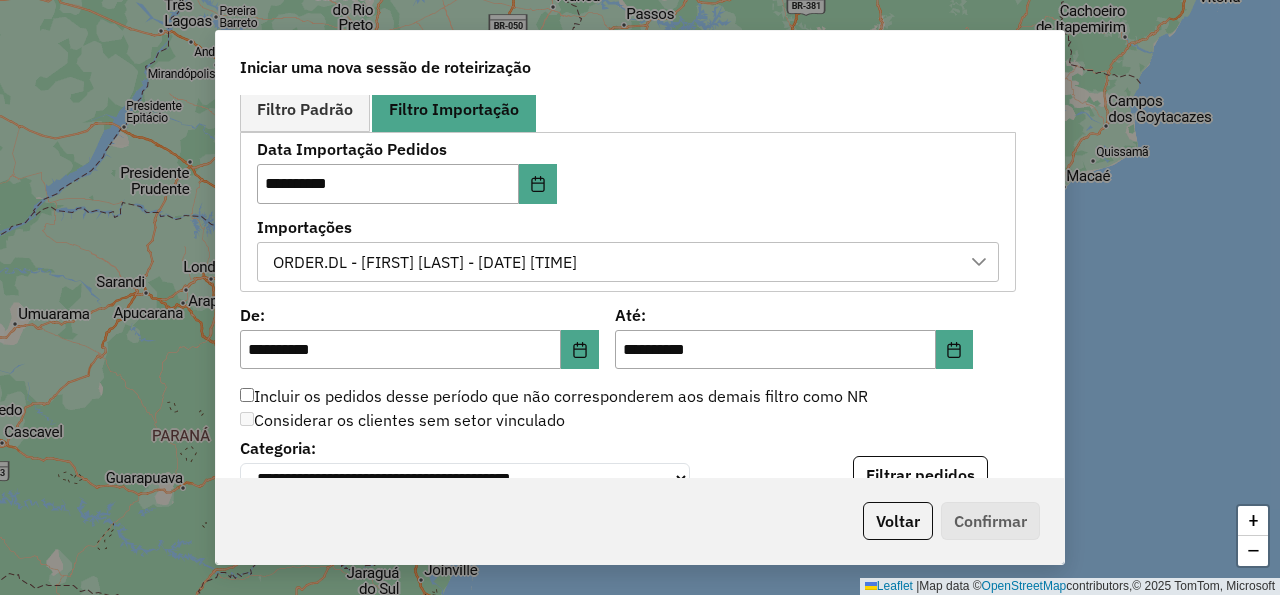 scroll, scrollTop: 1380, scrollLeft: 0, axis: vertical 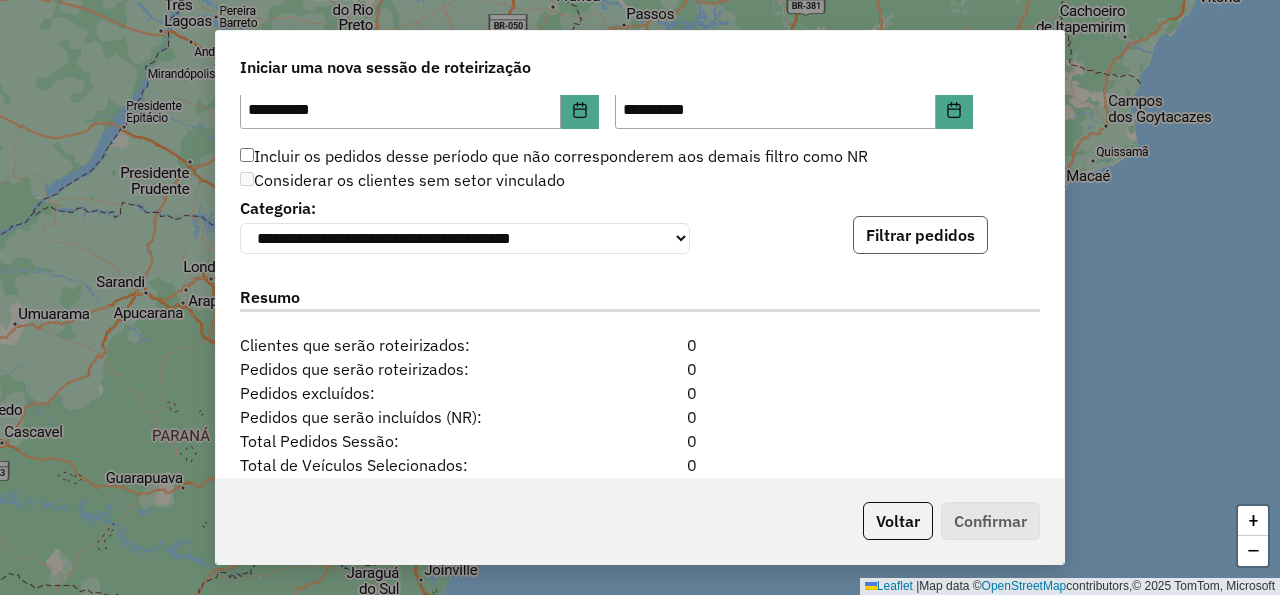 click on "Filtrar pedidos" 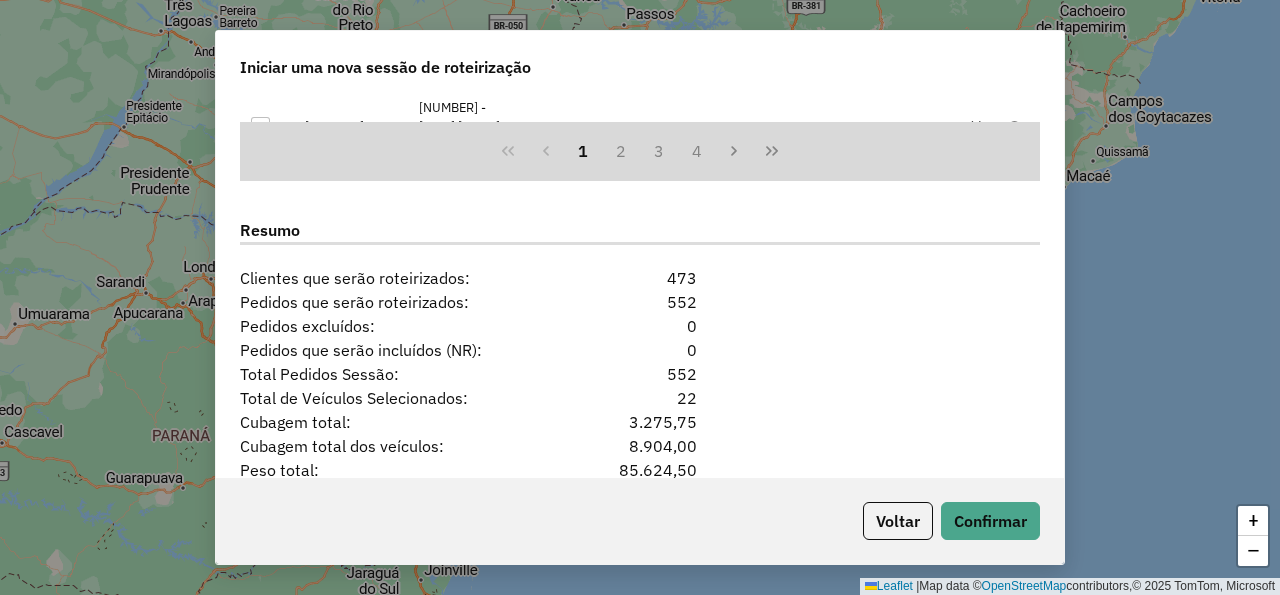 scroll, scrollTop: 2022, scrollLeft: 0, axis: vertical 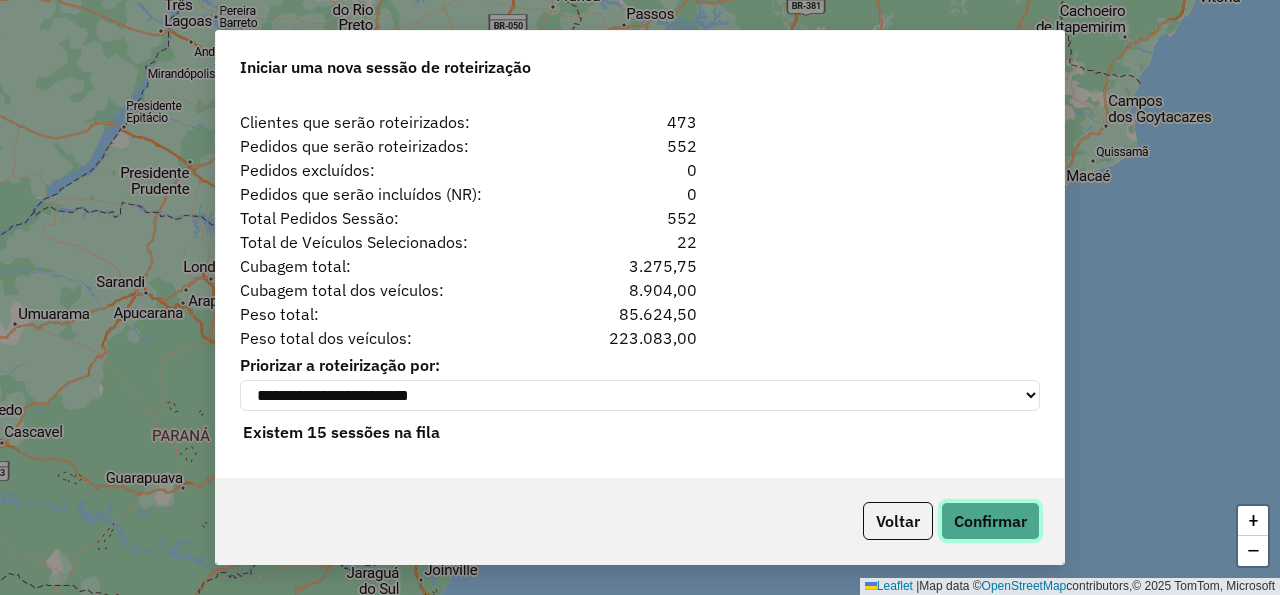 click on "Confirmar" 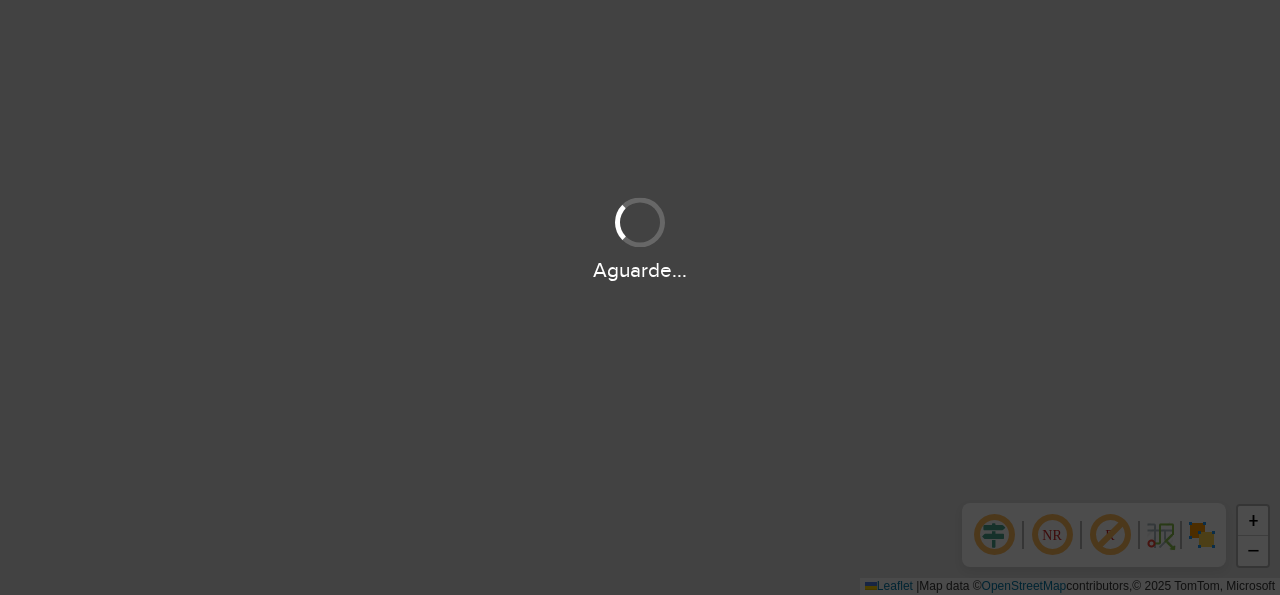 scroll, scrollTop: 0, scrollLeft: 0, axis: both 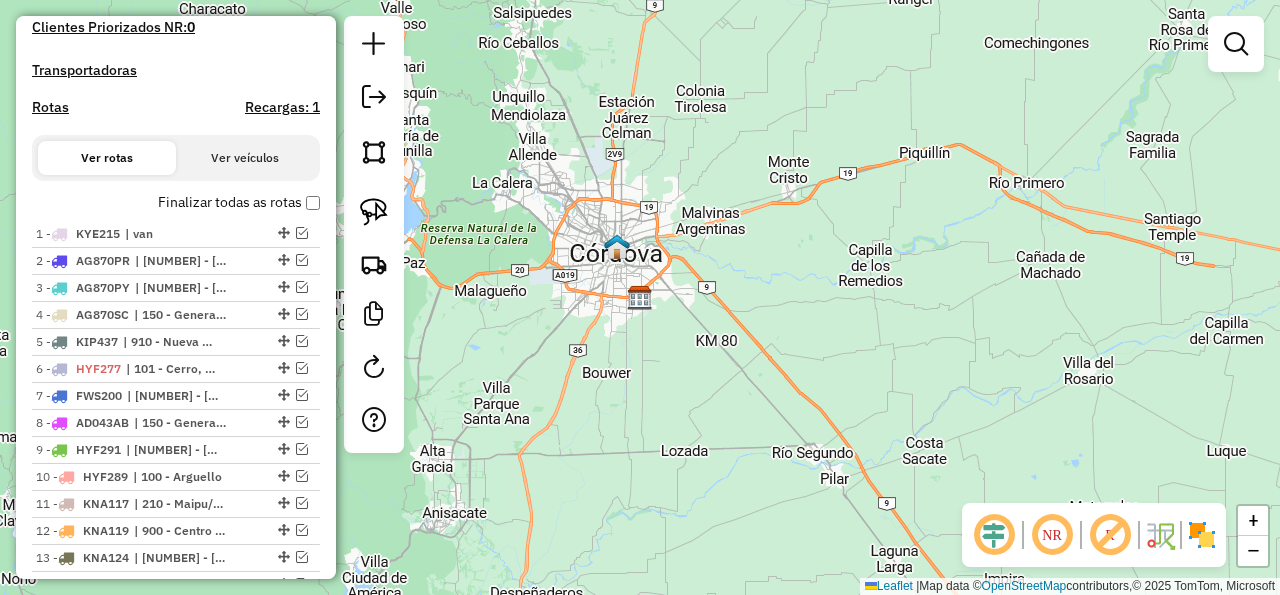 click on "Depósito: SAZ AR [CITY] Total de rotas: 15 Distância Total: 697,86 km Tempo total: 94:09 Total de Atividades Roteirizadas: 473 Total de Pedidos Roteirizados: 552 Peso total roteirizado: 85.624,50 Cubagem total roteirizado: 3.275,71 Total de Atividades não Roteirizadas: 0 Total de Pedidos não Roteirizados: 0 Total de caixas por viagem: 3.275,71 / 15 = 218,38 Média de Atividades por viagem: 473 / 15 = 31,53 Ocupação média da frota: 60,96% Rotas improdutivas: 9 Rotas vários dias: 0 Clientes Priorizados NR: 0 Transportadoras Rotas Recargas: 1 Ver rotas Ver veículos Finalizar todas as rotas 1 - KYE215 | van 2 - AG870PR | [NUMBER] - [STREET] 3 - AG870PY | [NUMBER] - [STREET], [NUMBER] - [STREET], [NUMBER] - [STREET] 4 - AG870SC | [NUMBER] - [STREET] 5 - KIP437 | [NUMBER] - [STREET], [NUMBER] - [STREET] 6 - HYF277 | [NUMBER] - [STREET], [NUMBER] - [STREET] 7 - FWS200 | [NUMBER] - [STREET] 8 - 9 -" at bounding box center (176, 161) 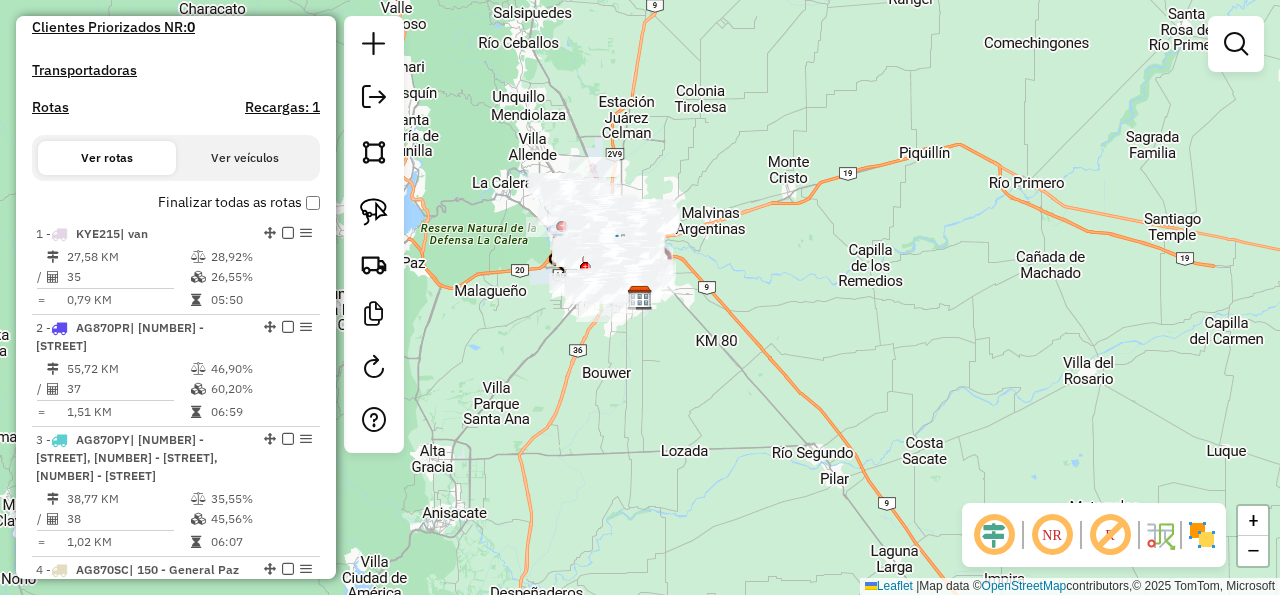 click on "Rotas" at bounding box center [50, 107] 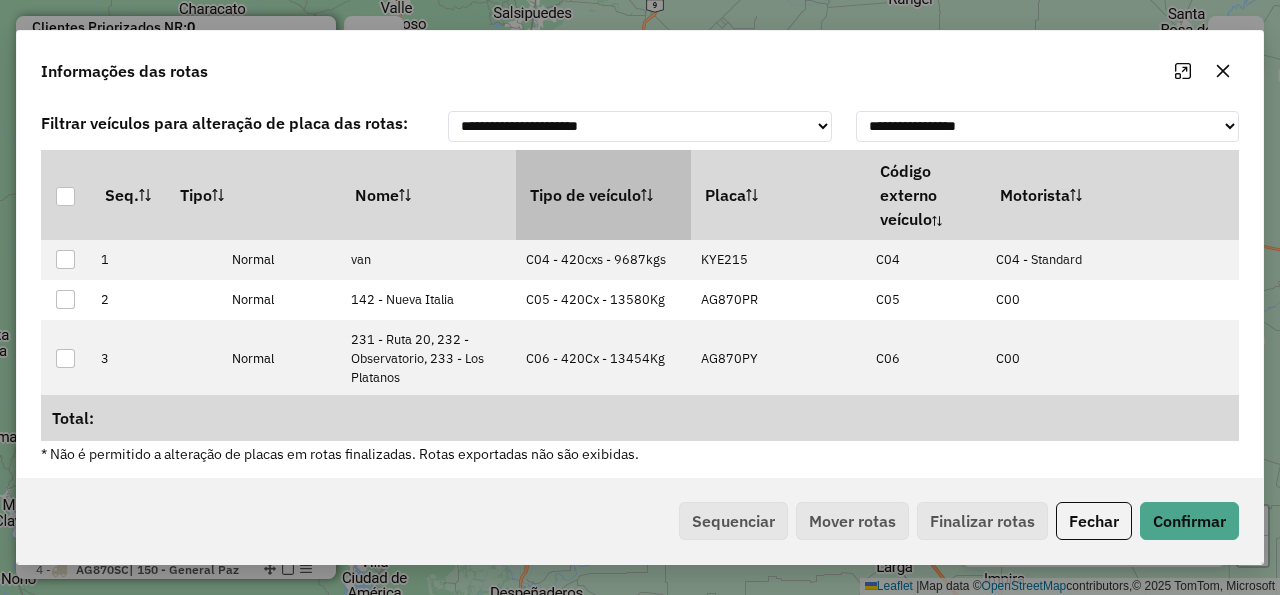 click on "Tipo de veículo" at bounding box center (603, 195) 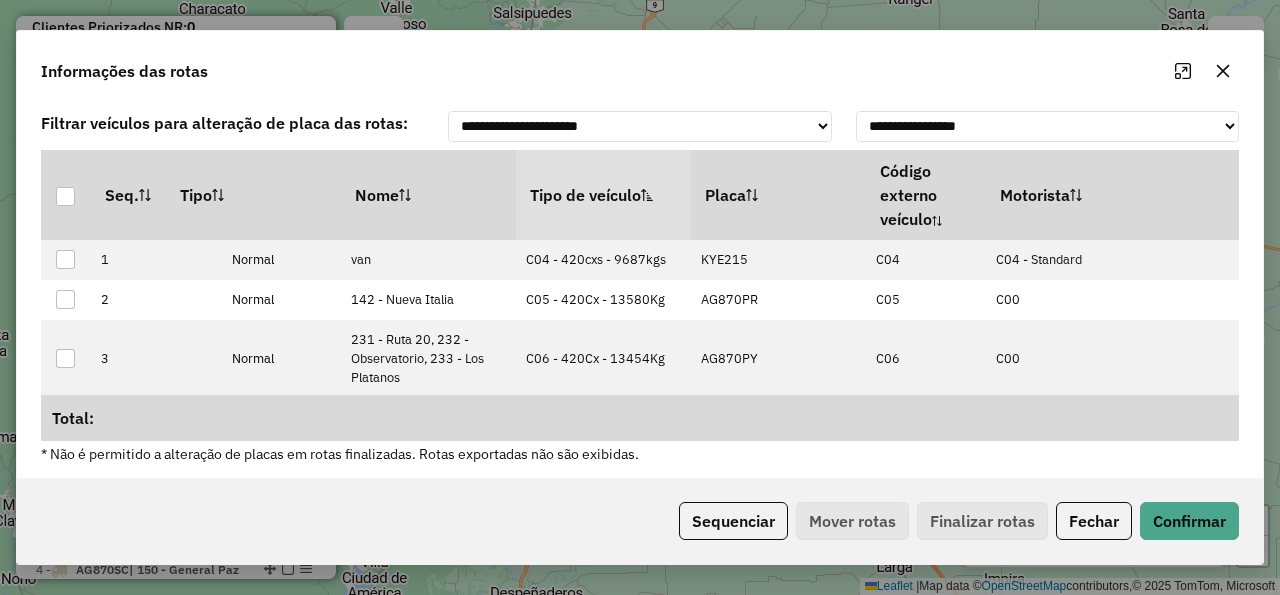 click on "Tipo de veículo" at bounding box center [603, 195] 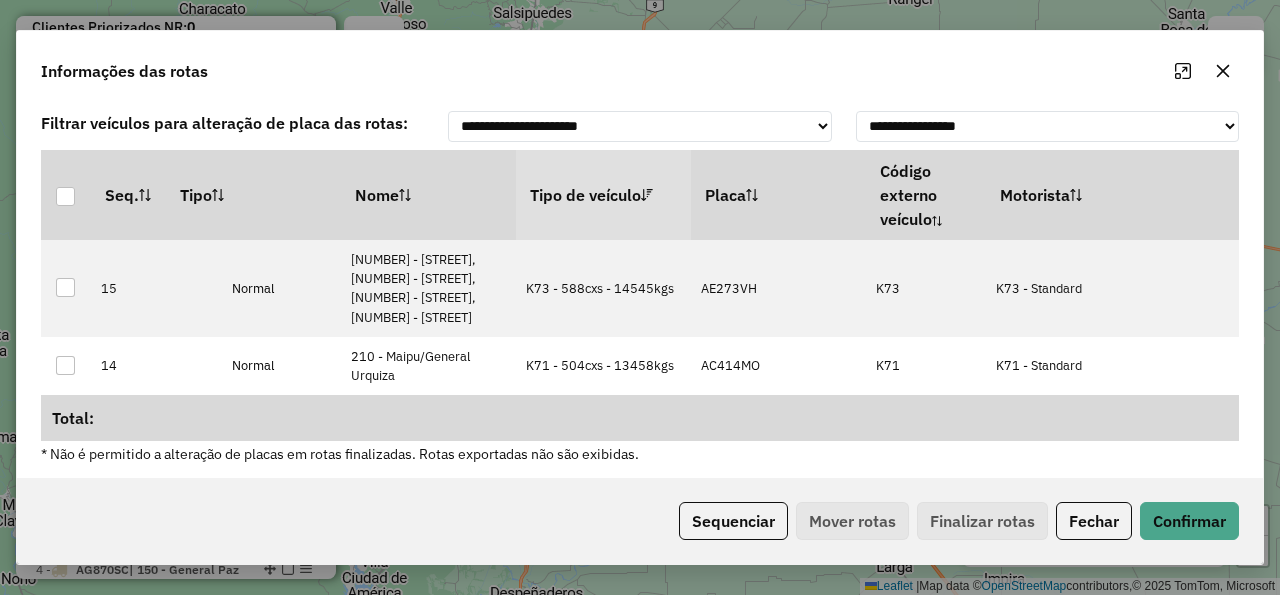 click on "Tipo de veículo" at bounding box center (603, 195) 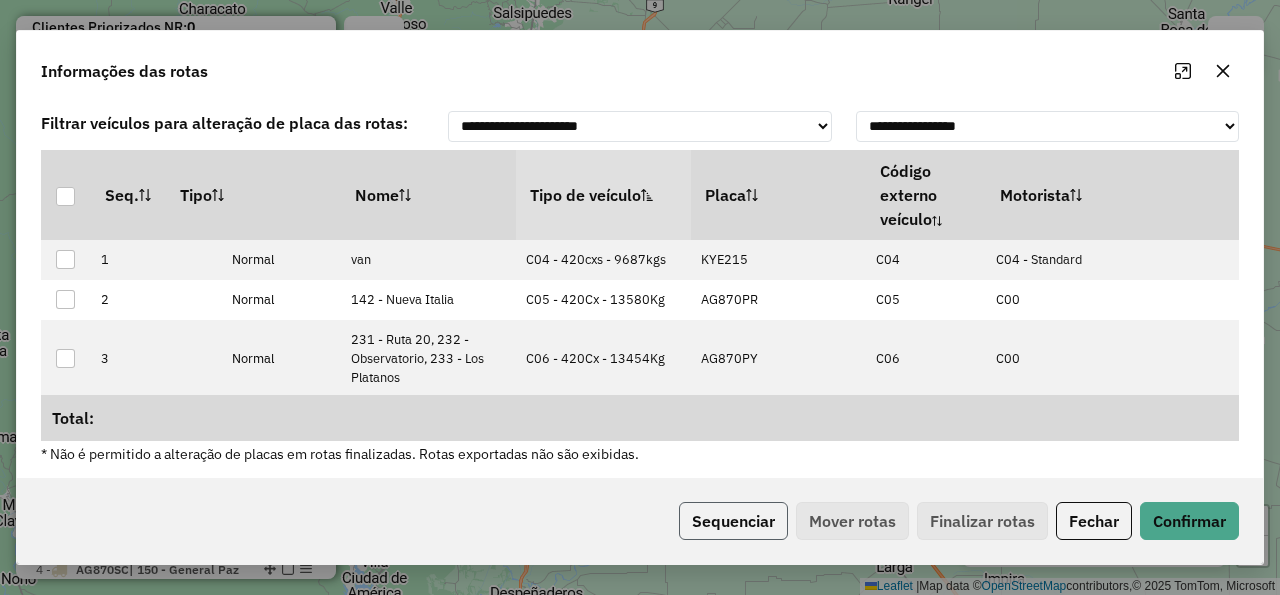 click on "Sequenciar" 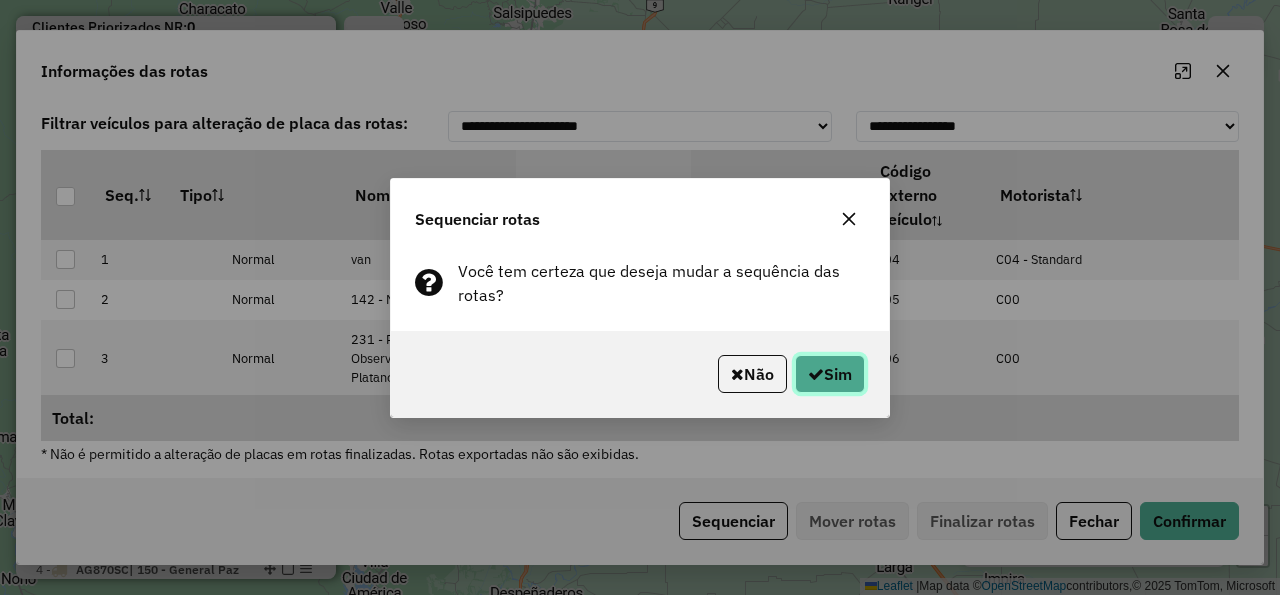 click on "Sim" 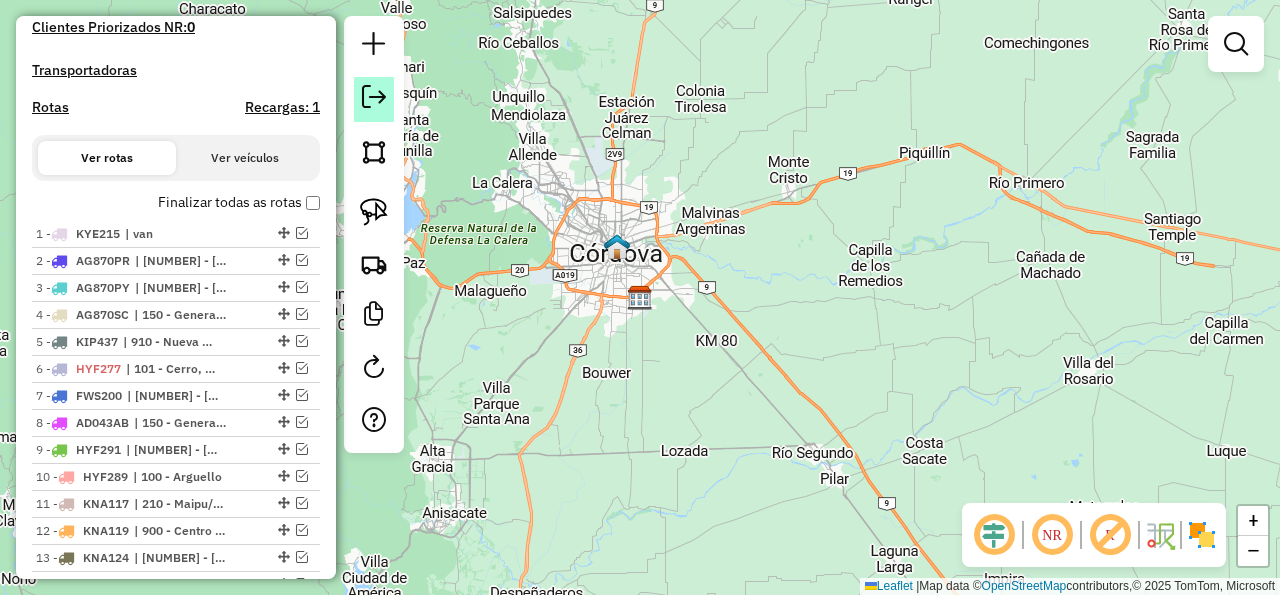 click 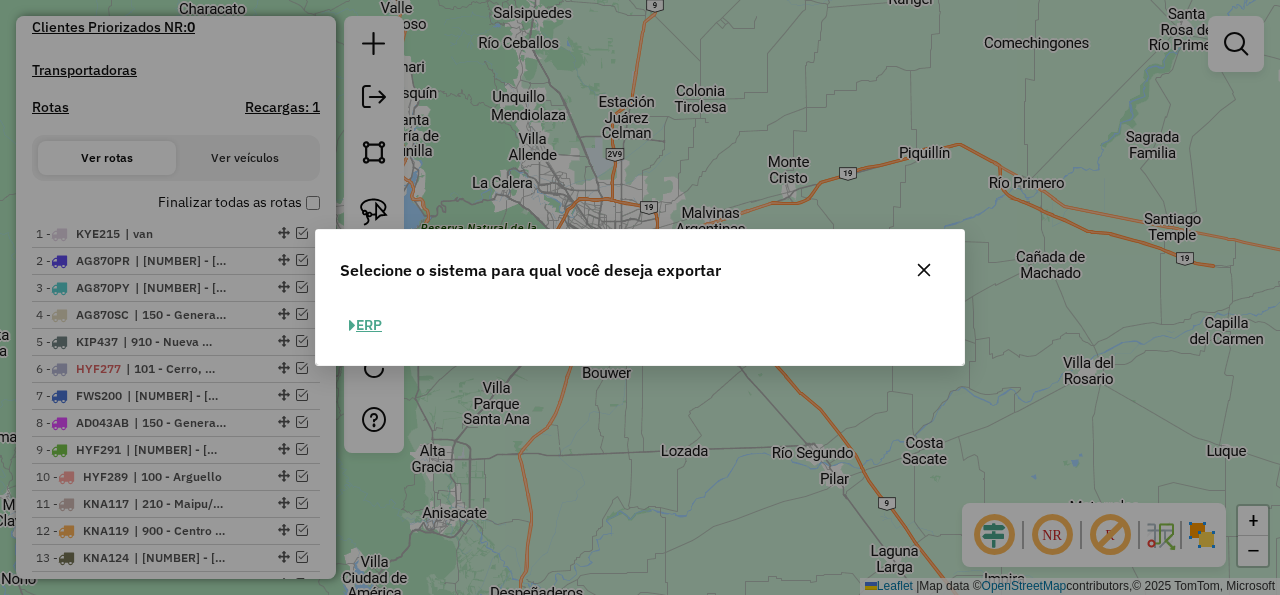 click on "ERP" 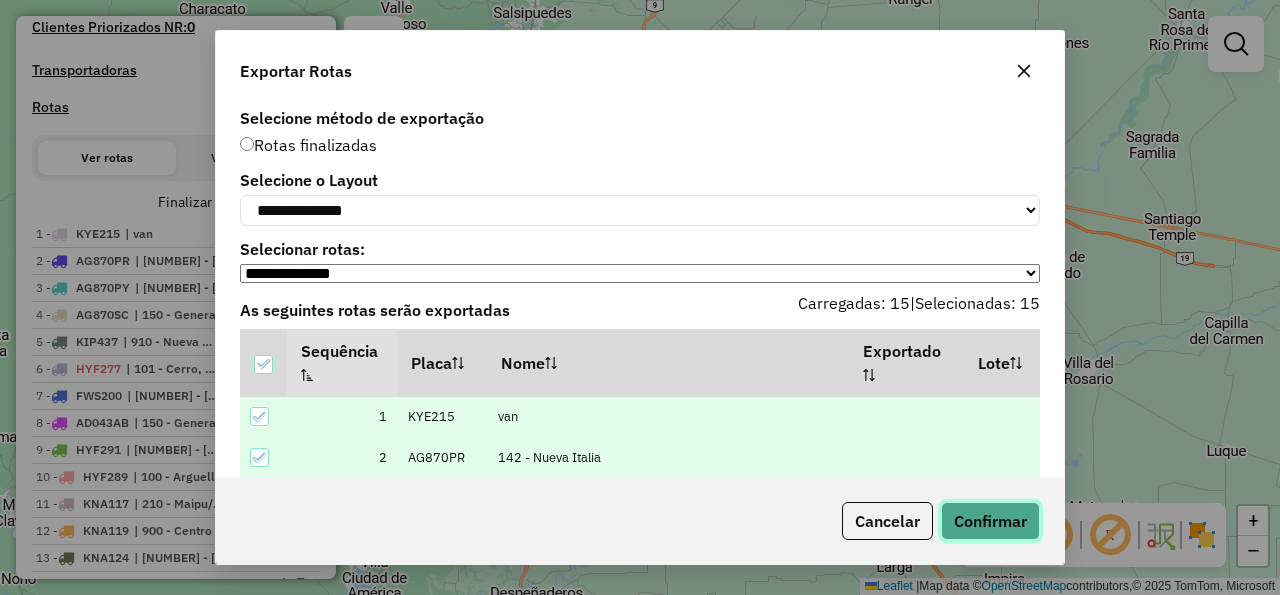 click on "Confirmar" 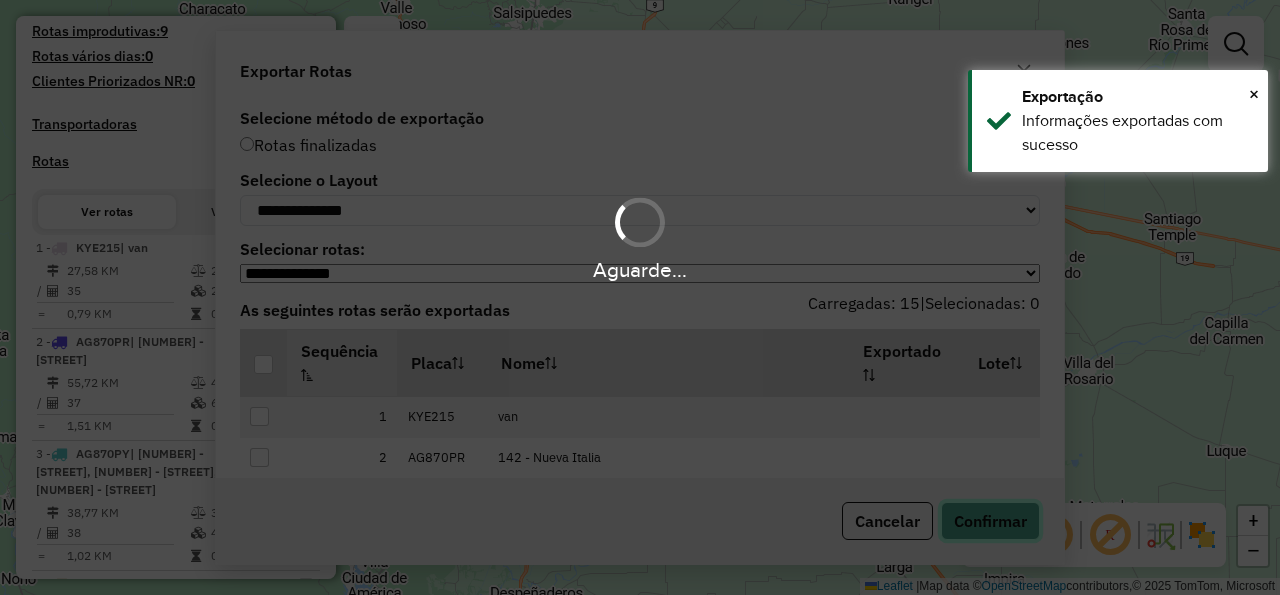scroll, scrollTop: 594, scrollLeft: 0, axis: vertical 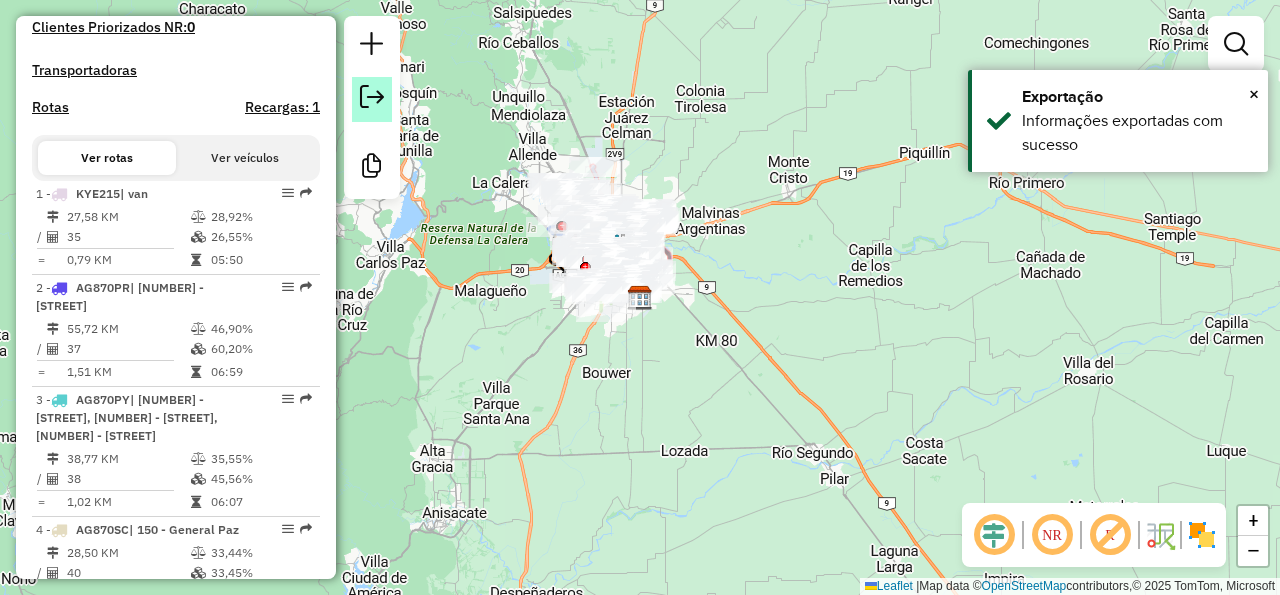 click 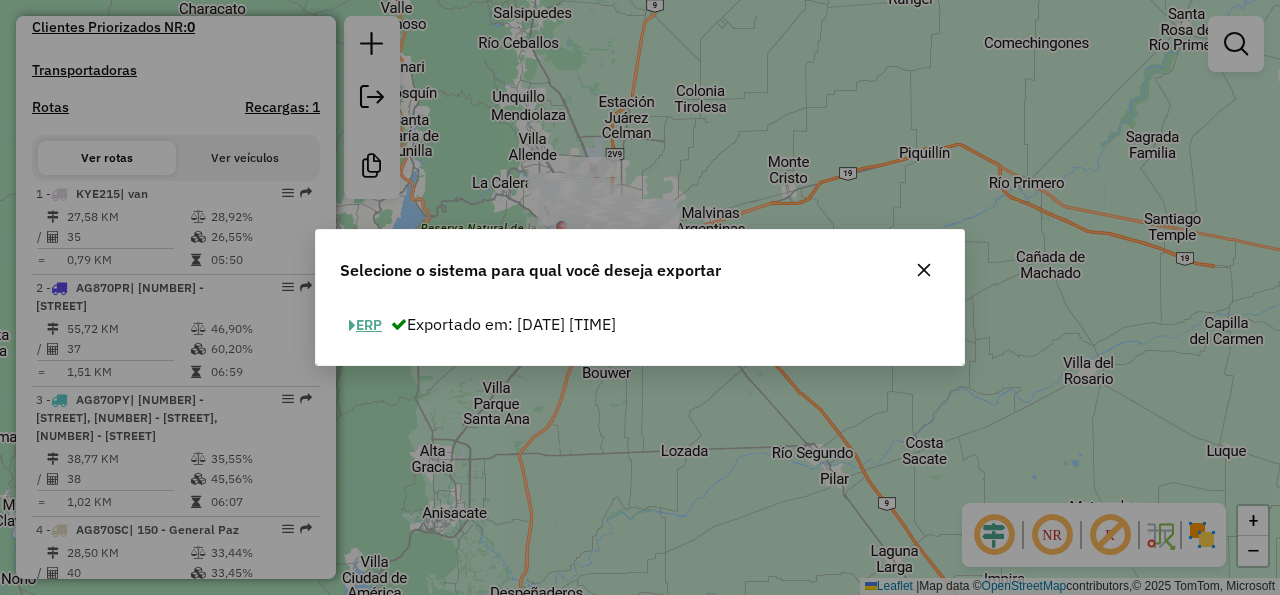 click on "ERP" 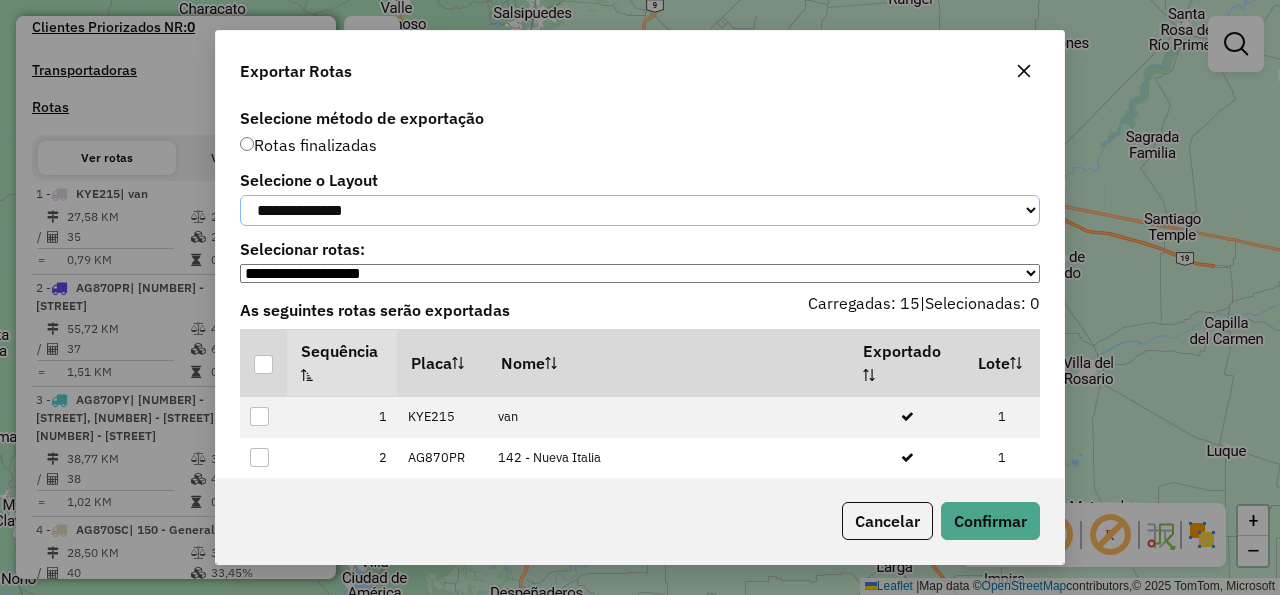 click on "**********" 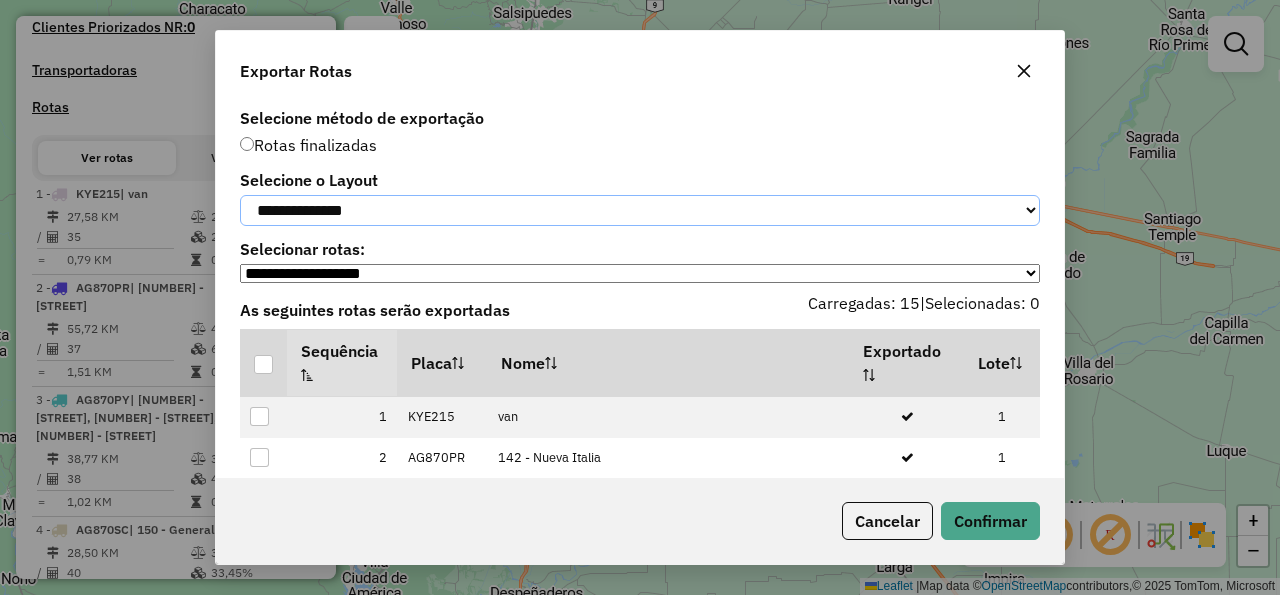 select on "*********" 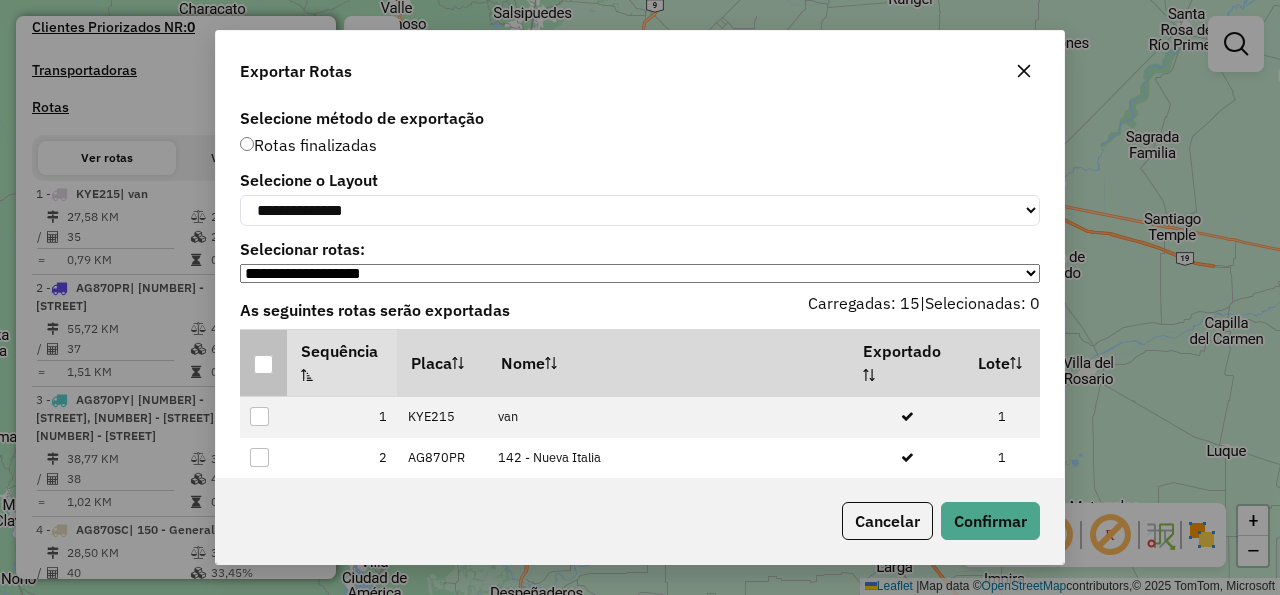 click at bounding box center (263, 364) 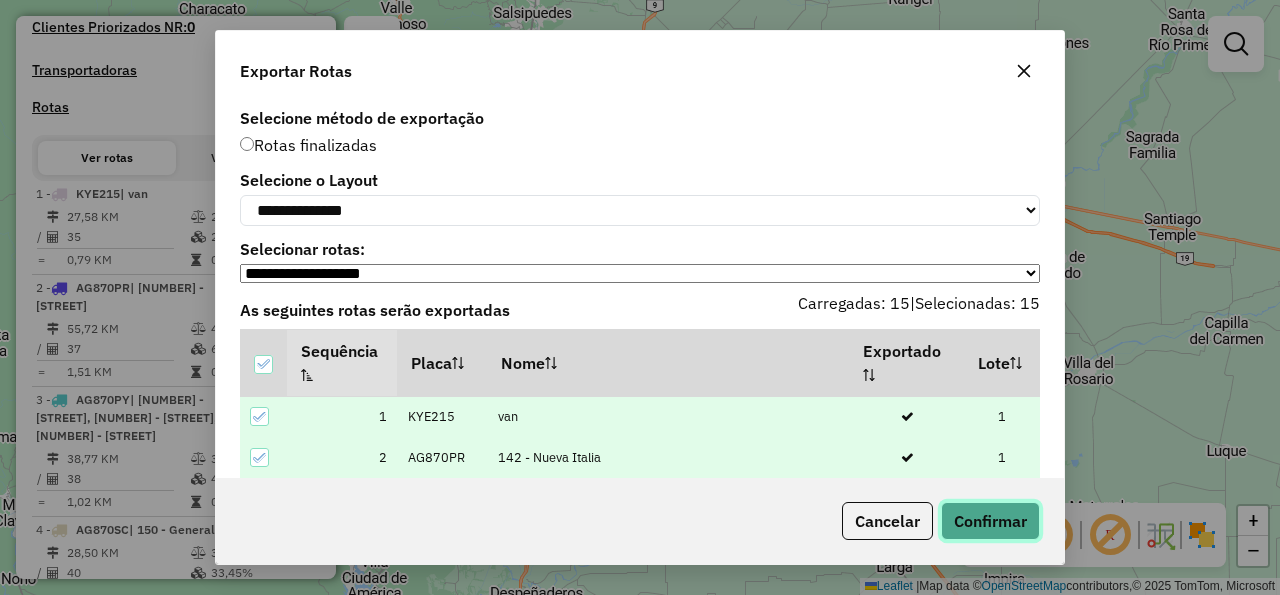click on "Confirmar" 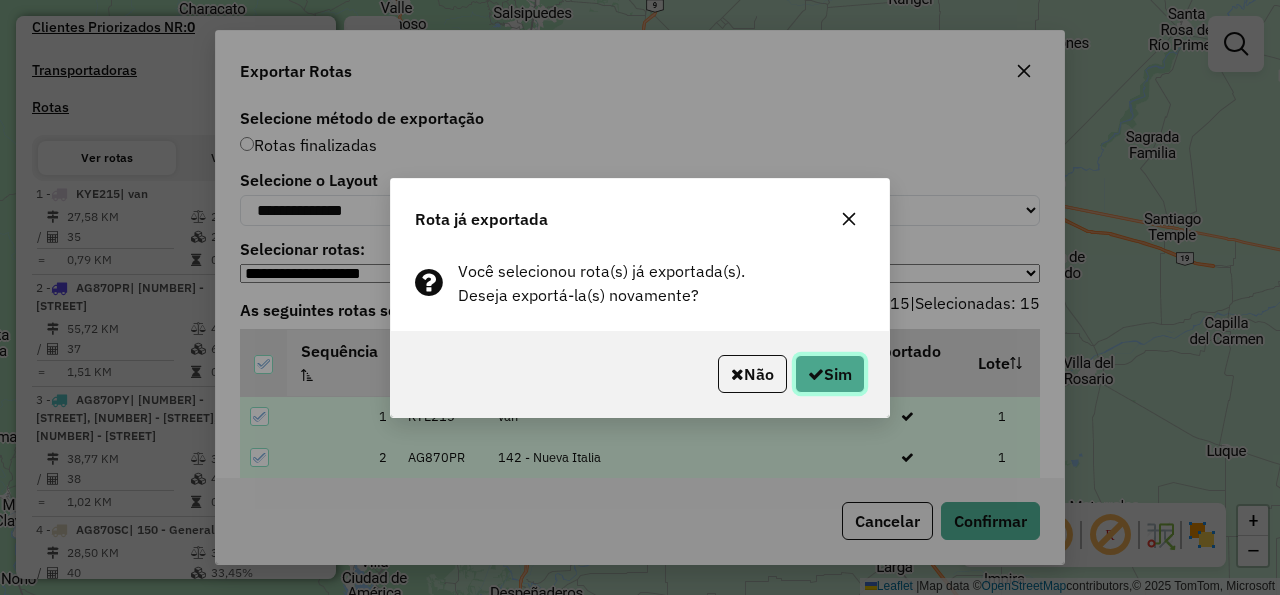 click on "Sim" 